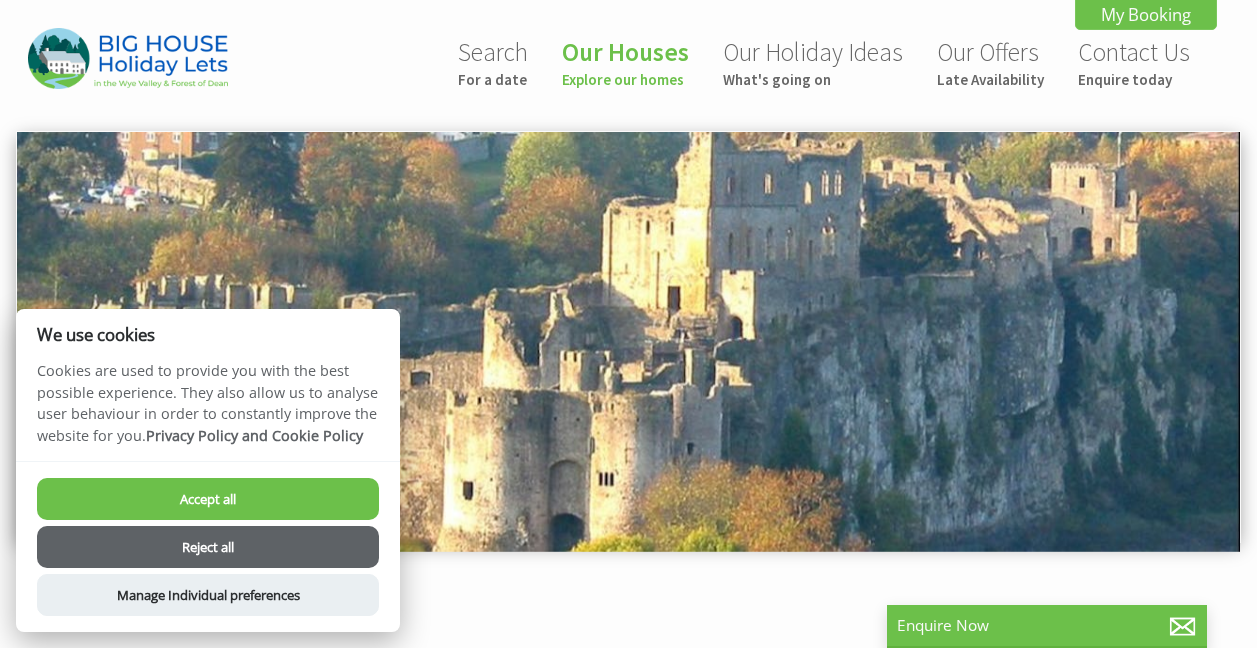 scroll, scrollTop: 0, scrollLeft: 0, axis: both 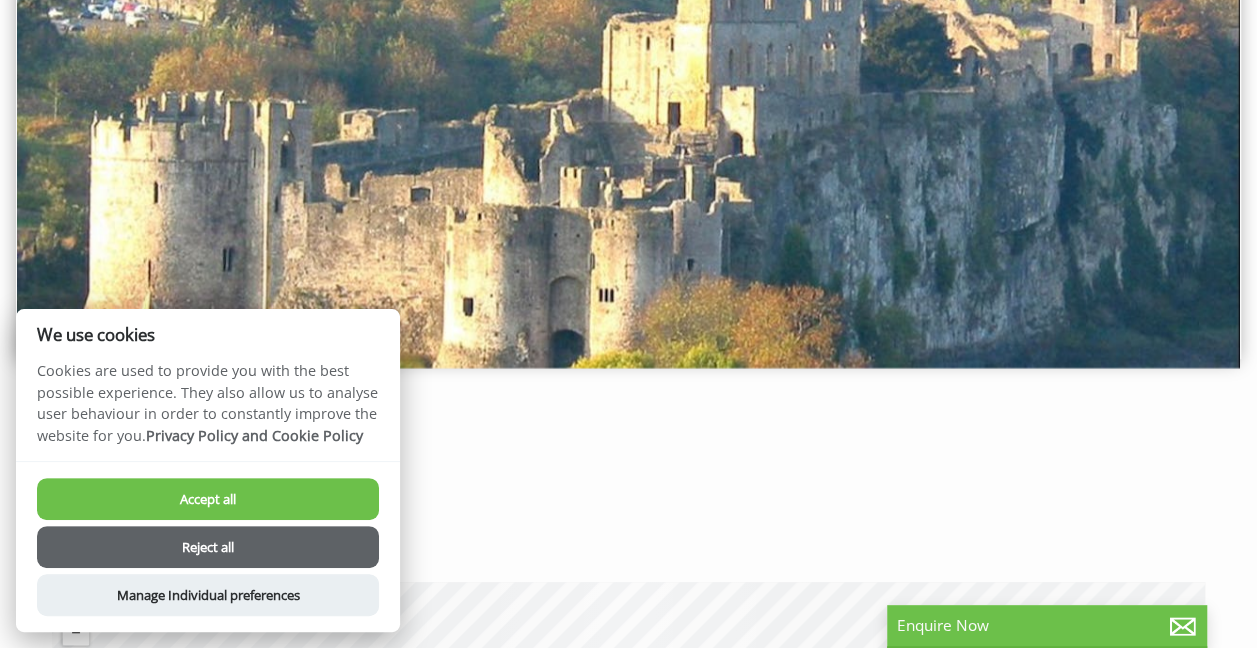 click on "Reject all" at bounding box center [208, 547] 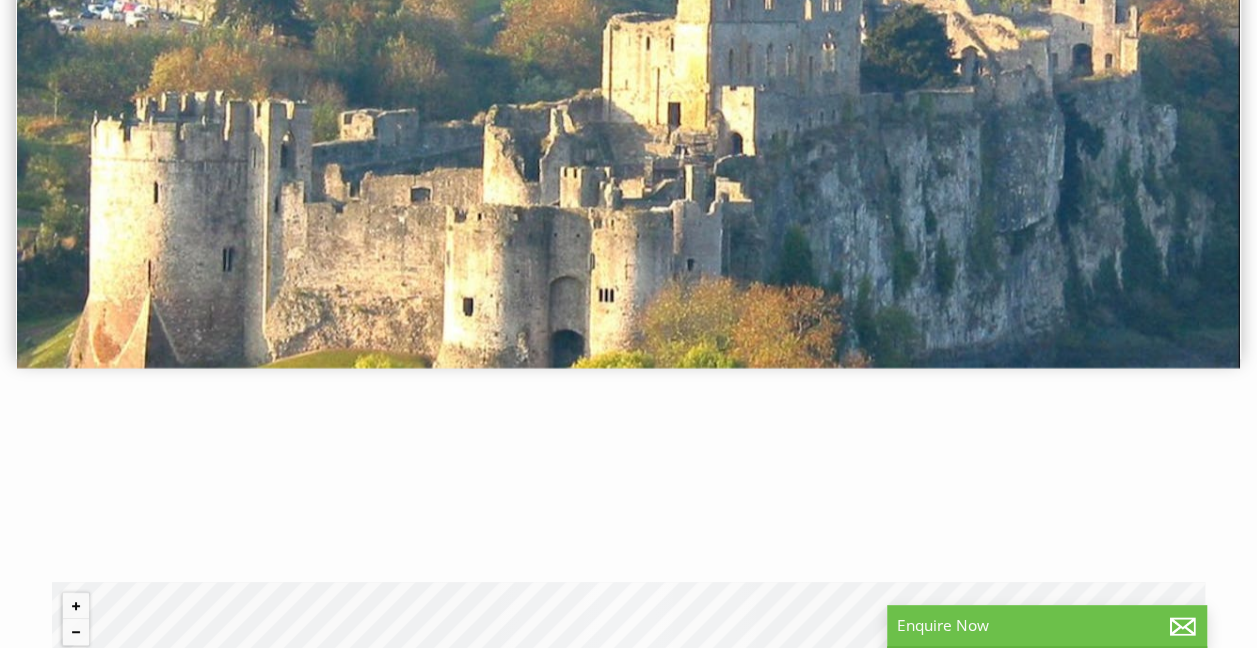 scroll, scrollTop: 0, scrollLeft: 0, axis: both 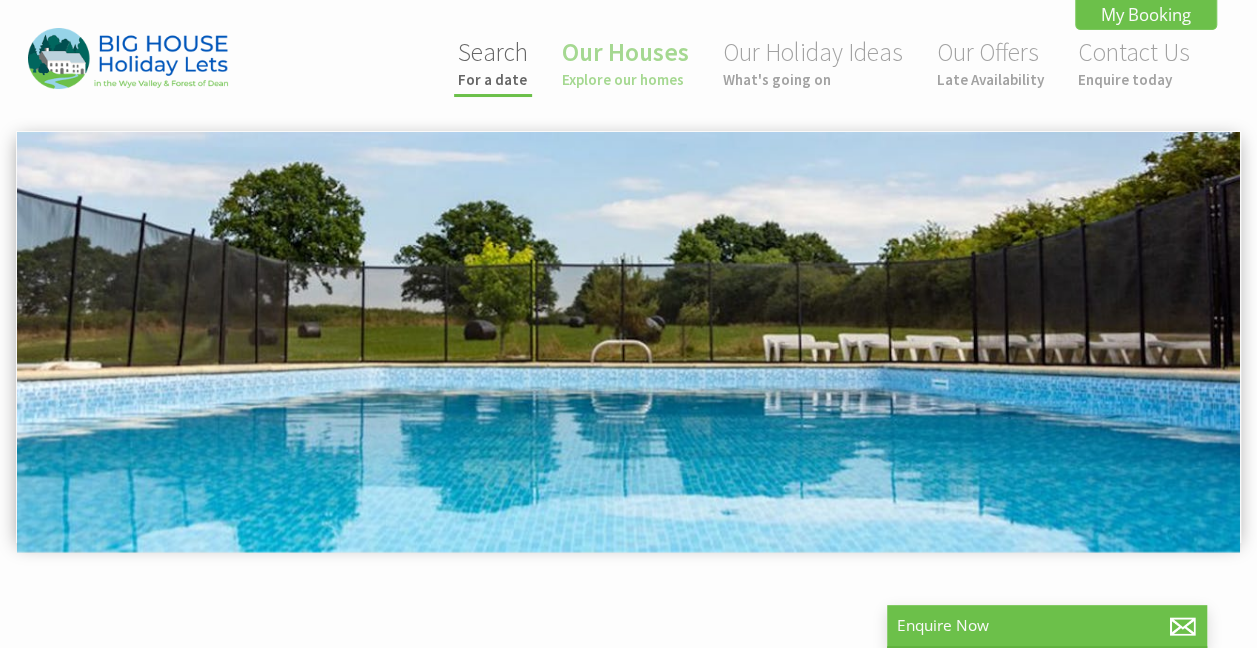 click on "Search  For a date" at bounding box center (493, 62) 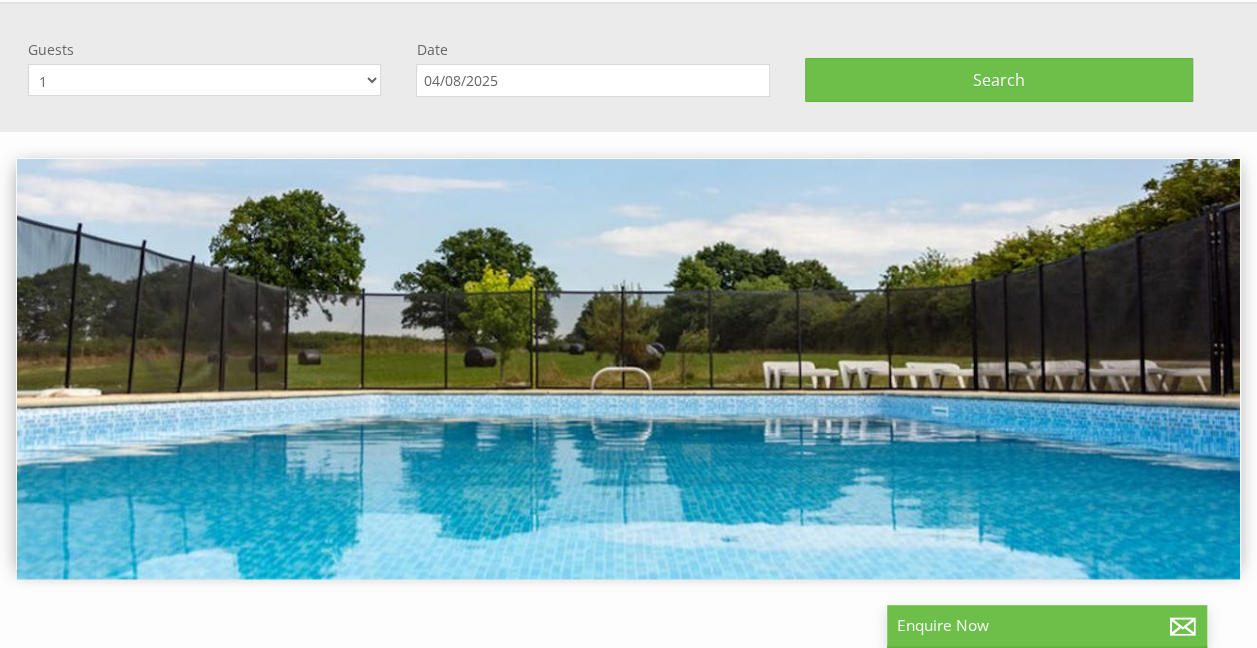 scroll, scrollTop: 130, scrollLeft: 0, axis: vertical 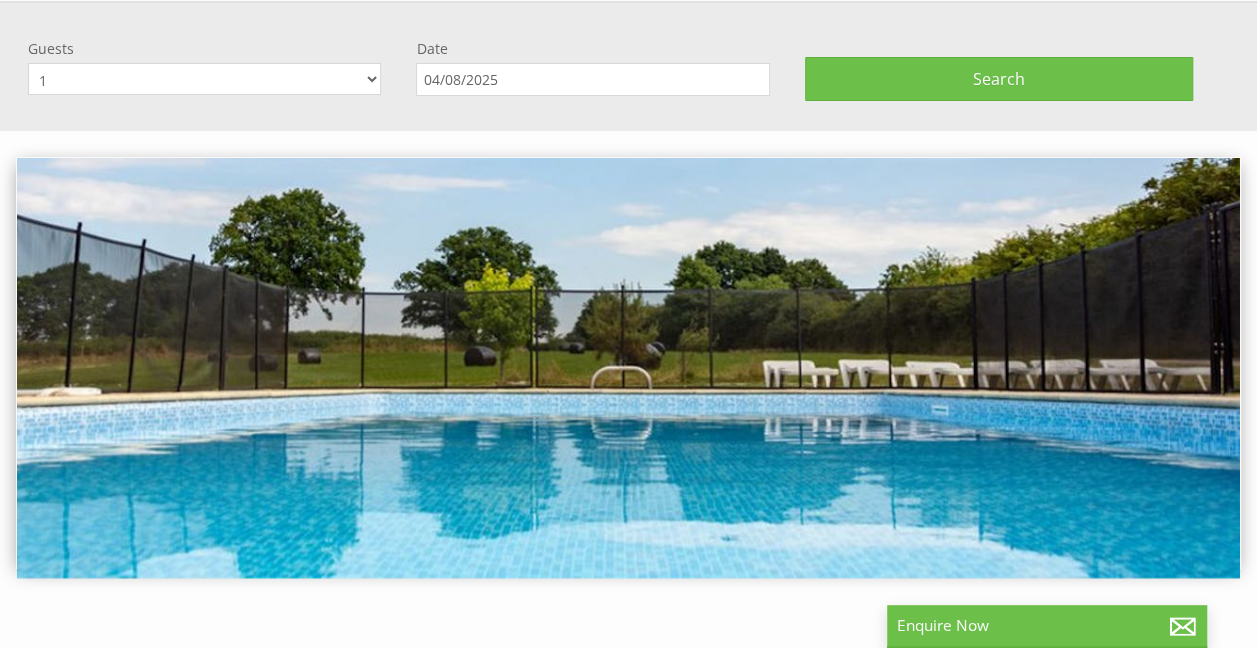 click on "1
2
3
4
5
6
7
8
9
10
11
12
13
14
15
16
17
18
19
20
21
22
23
24
25
26
27
28
29
30
31
32
33
34
35
36" at bounding box center [204, 79] 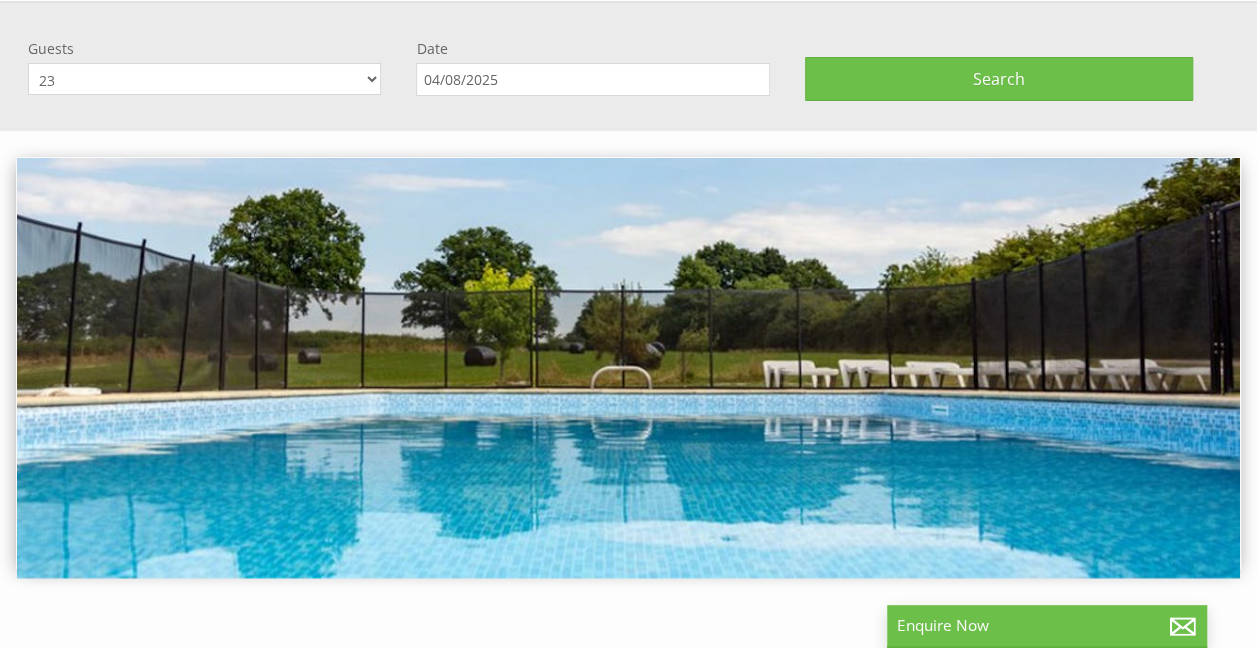 click on "1
2
3
4
5
6
7
8
9
10
11
12
13
14
15
16
17
18
19
20
21
22
23
24
25
26
27
28
29
30
31
32
33
34
35
36" at bounding box center (204, 79) 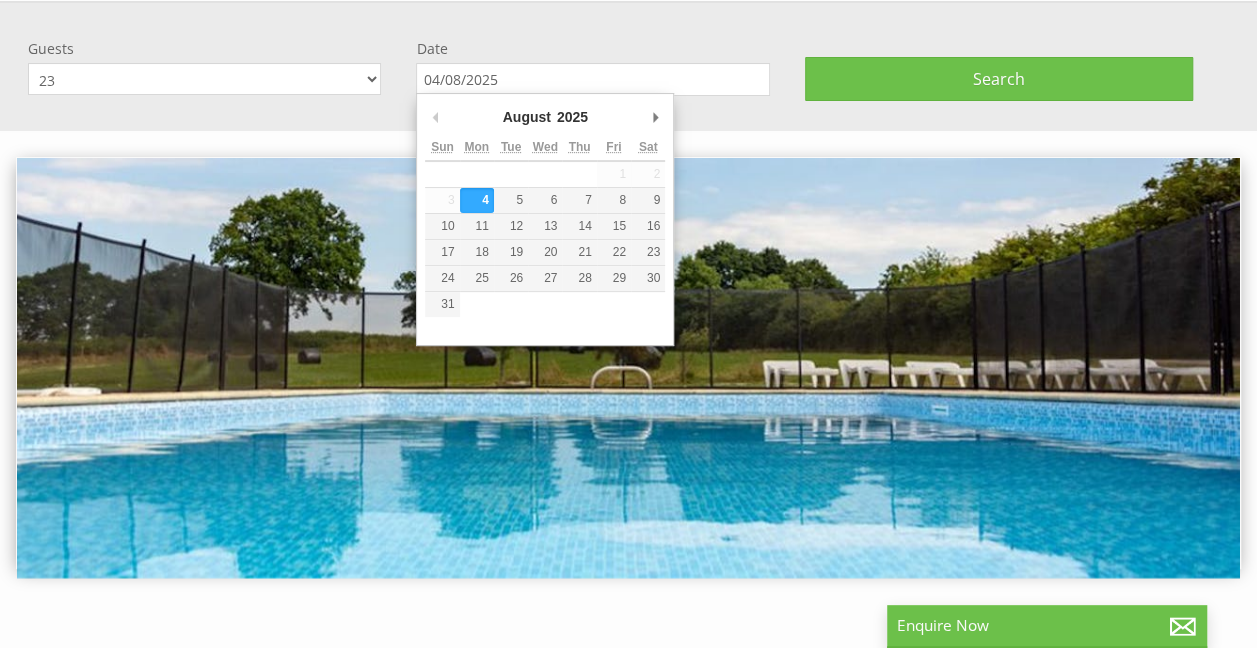 click on "04/08/2025" at bounding box center [592, 79] 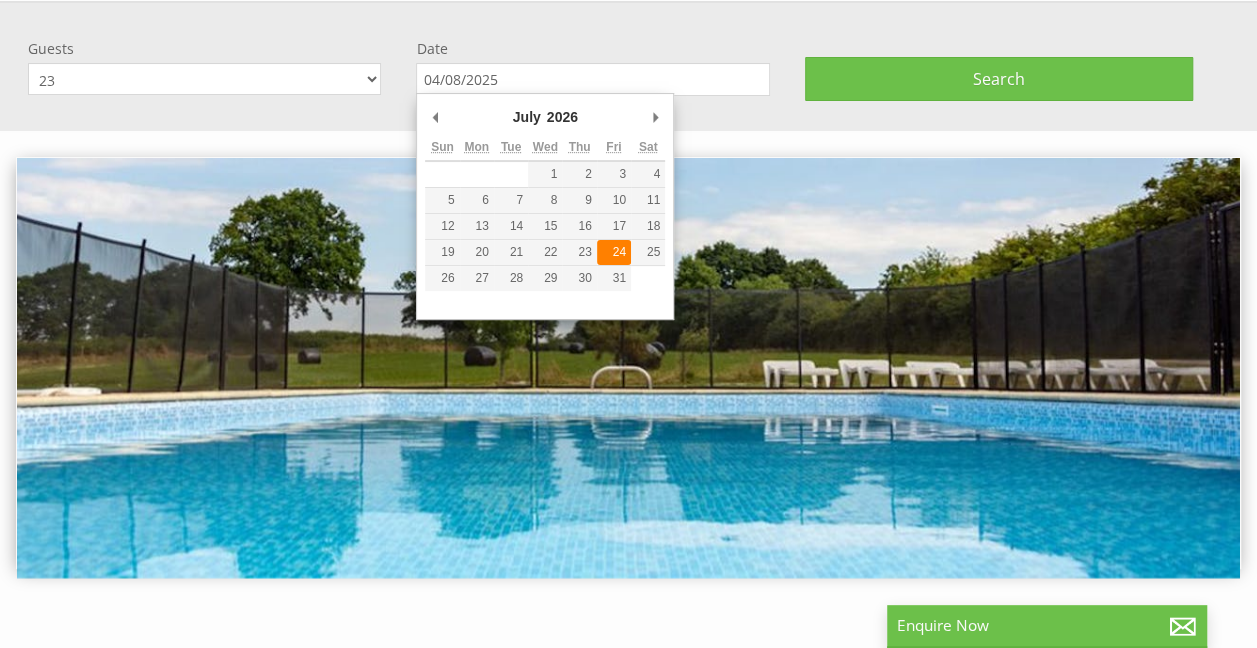 type on "24/07/2026" 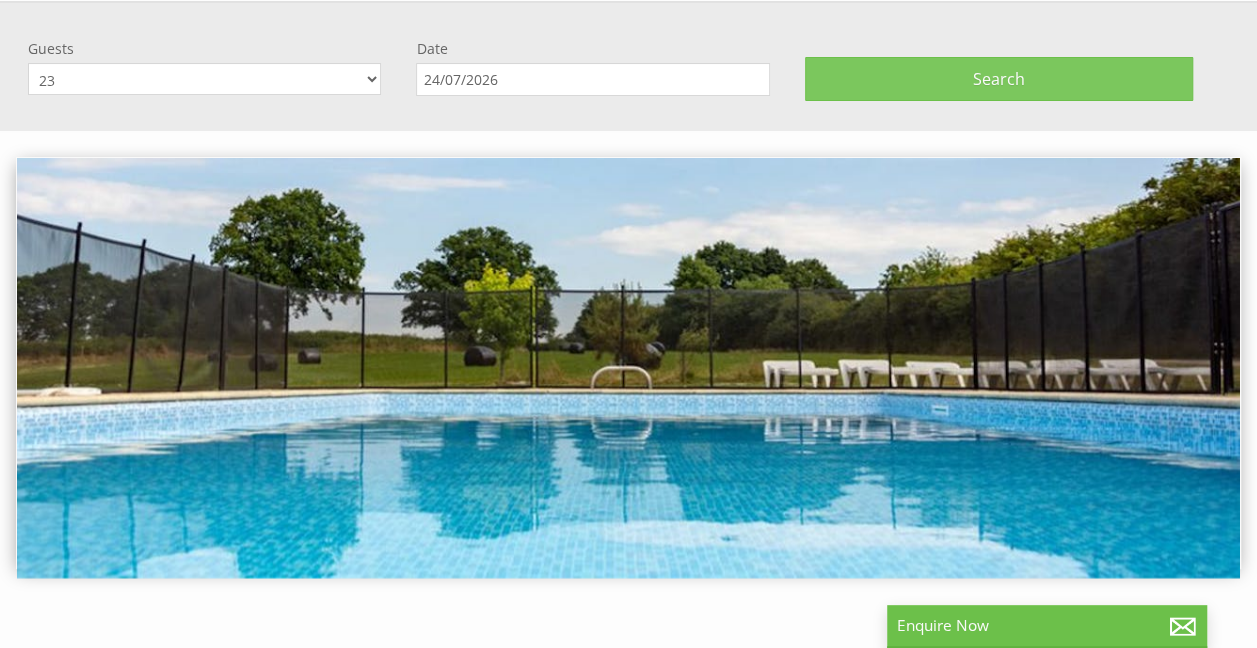 click on "Search" at bounding box center [999, 79] 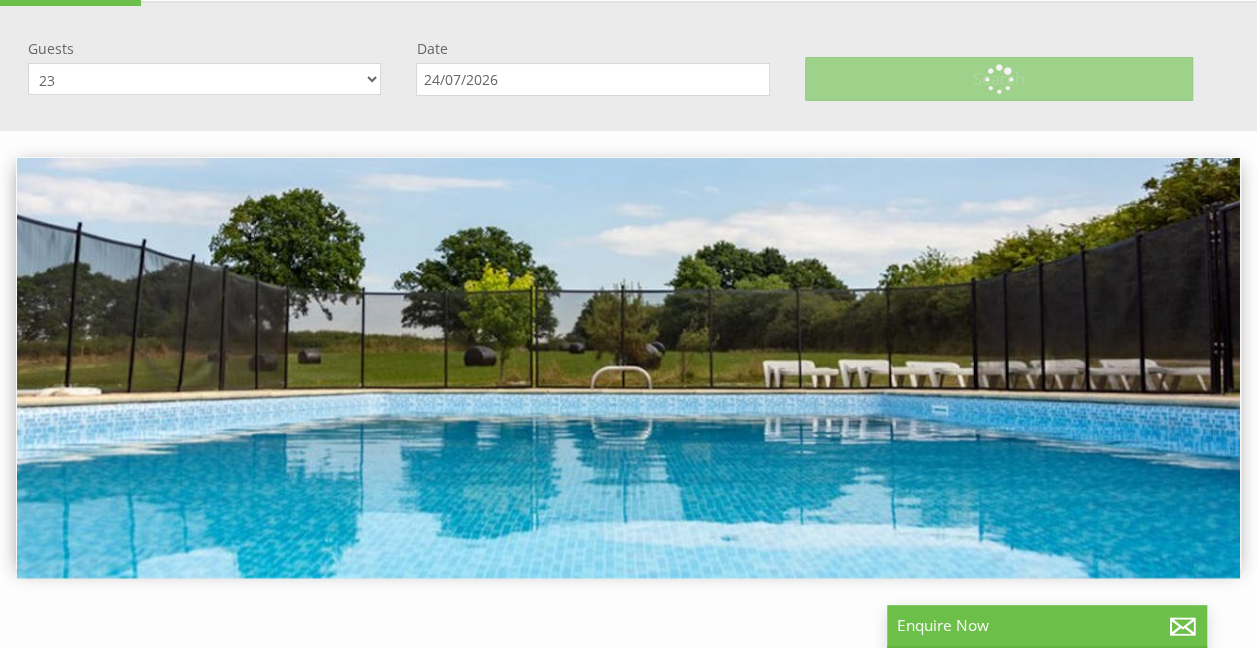 scroll, scrollTop: 0, scrollLeft: 0, axis: both 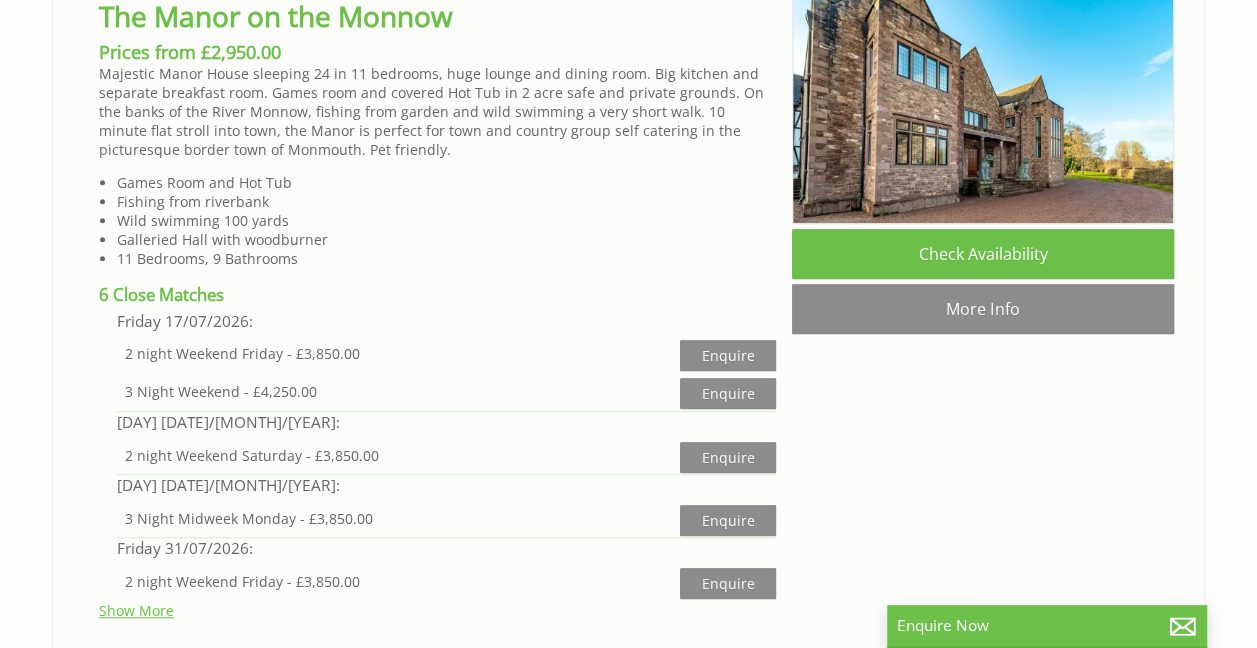 click on "Show More" at bounding box center (136, 610) 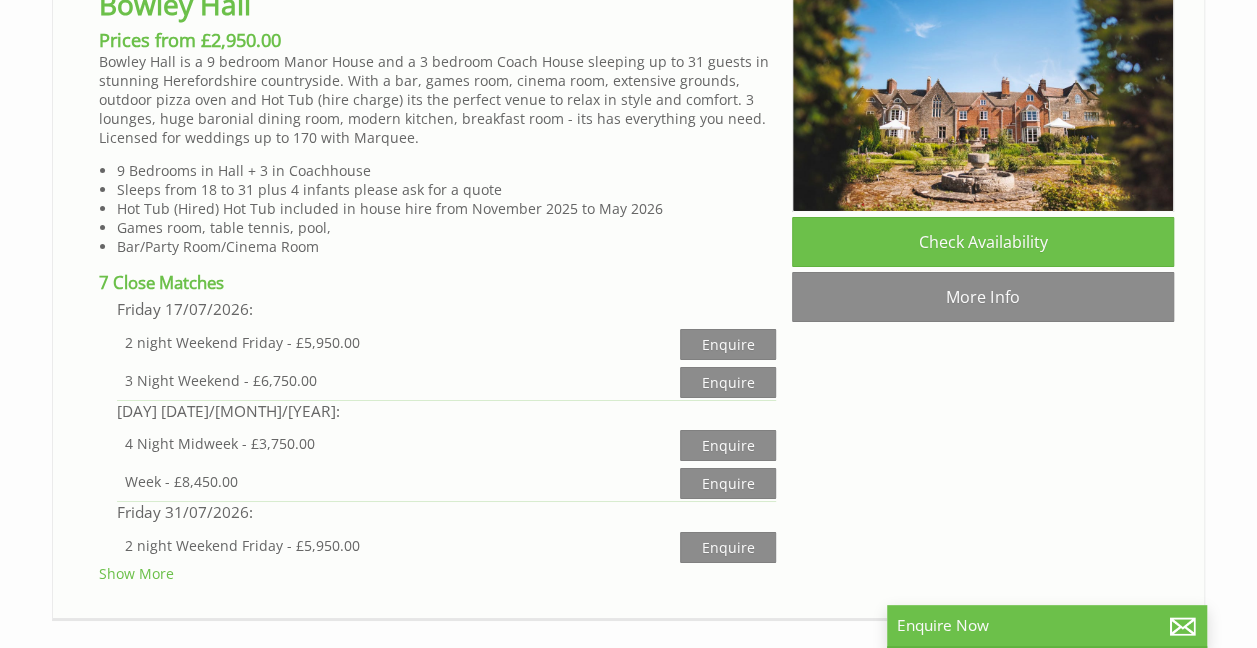 scroll, scrollTop: 7174, scrollLeft: 0, axis: vertical 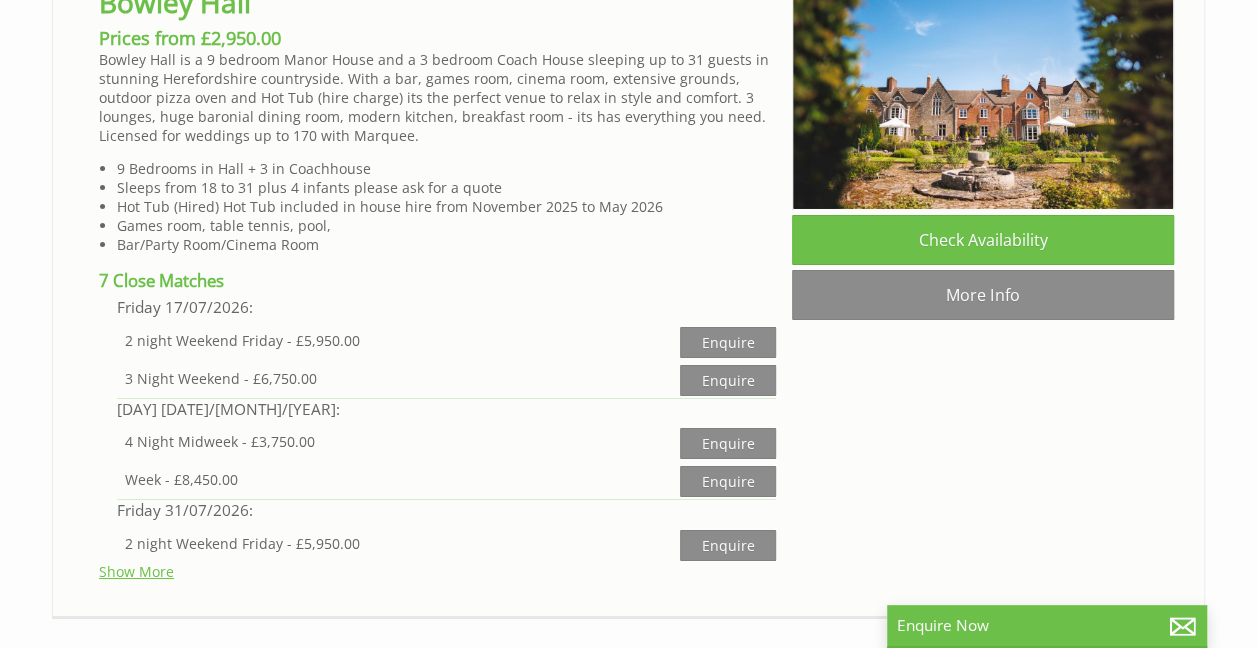 click on "Show More" at bounding box center (136, 571) 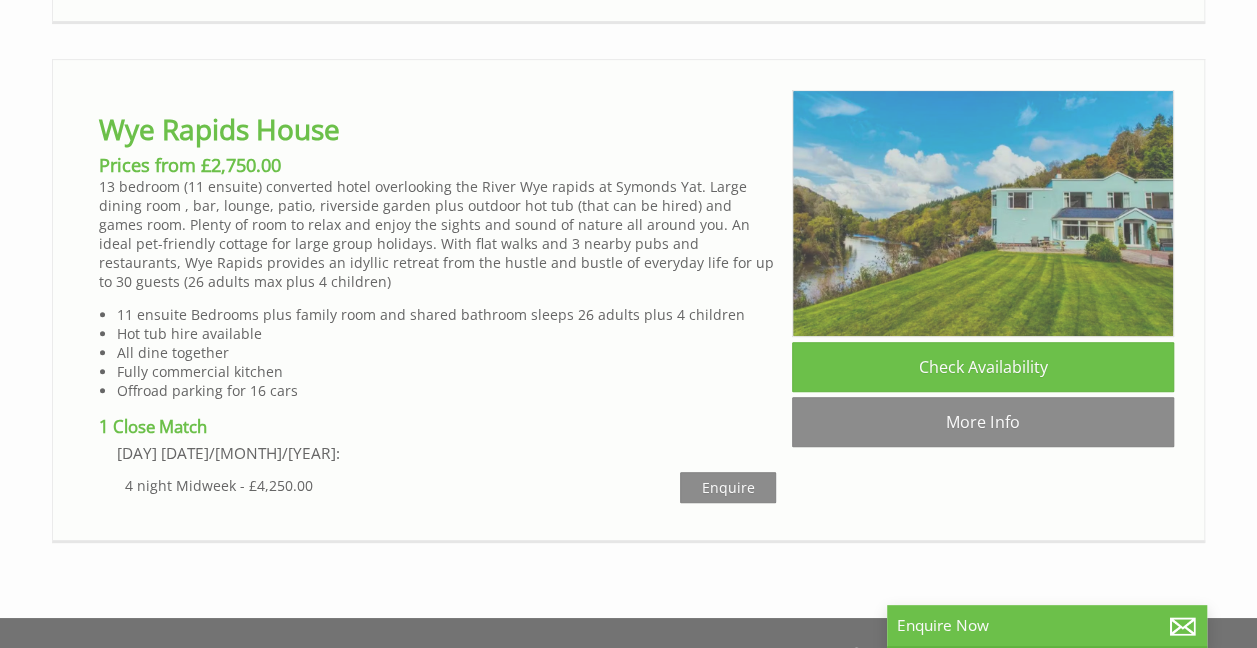 scroll, scrollTop: 7846, scrollLeft: 0, axis: vertical 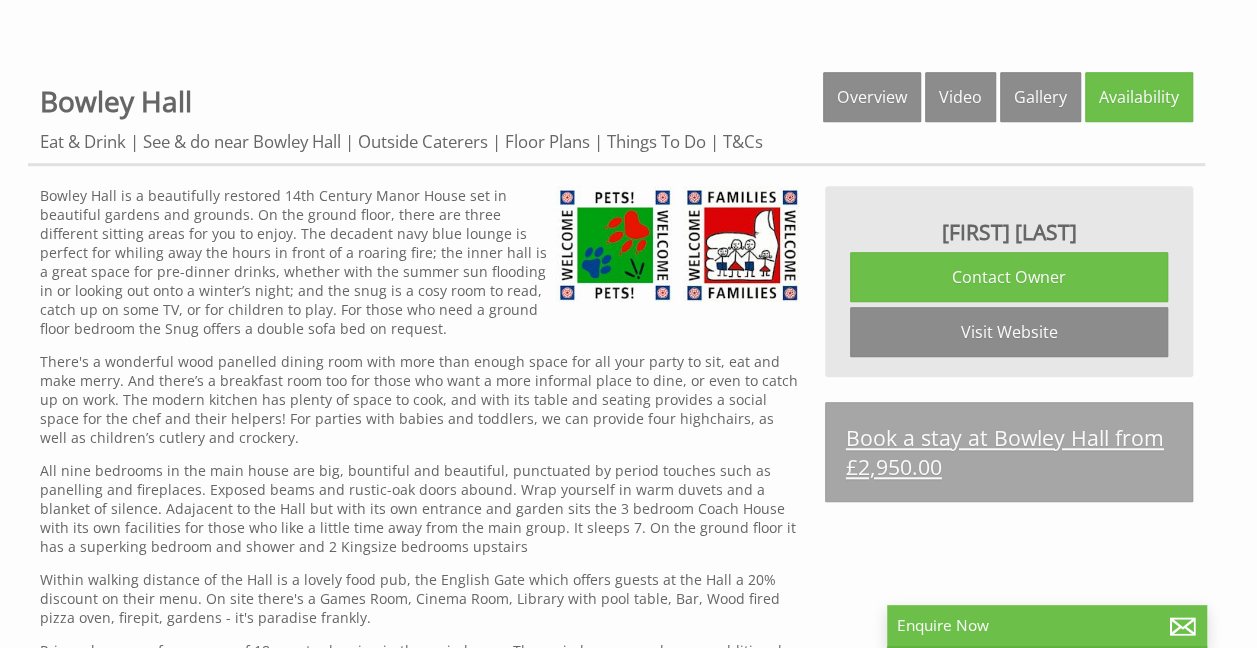 click on "Book a stay at Bowley Hall from £2,950.00" at bounding box center [1009, 452] 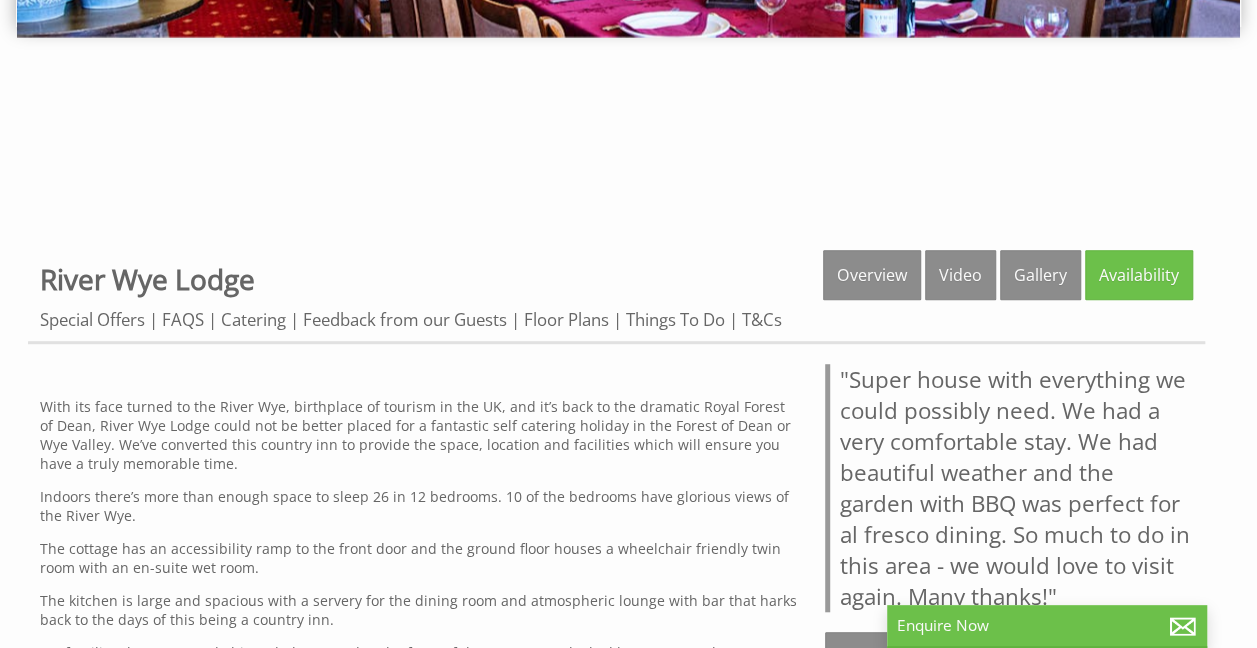 scroll, scrollTop: 533, scrollLeft: 0, axis: vertical 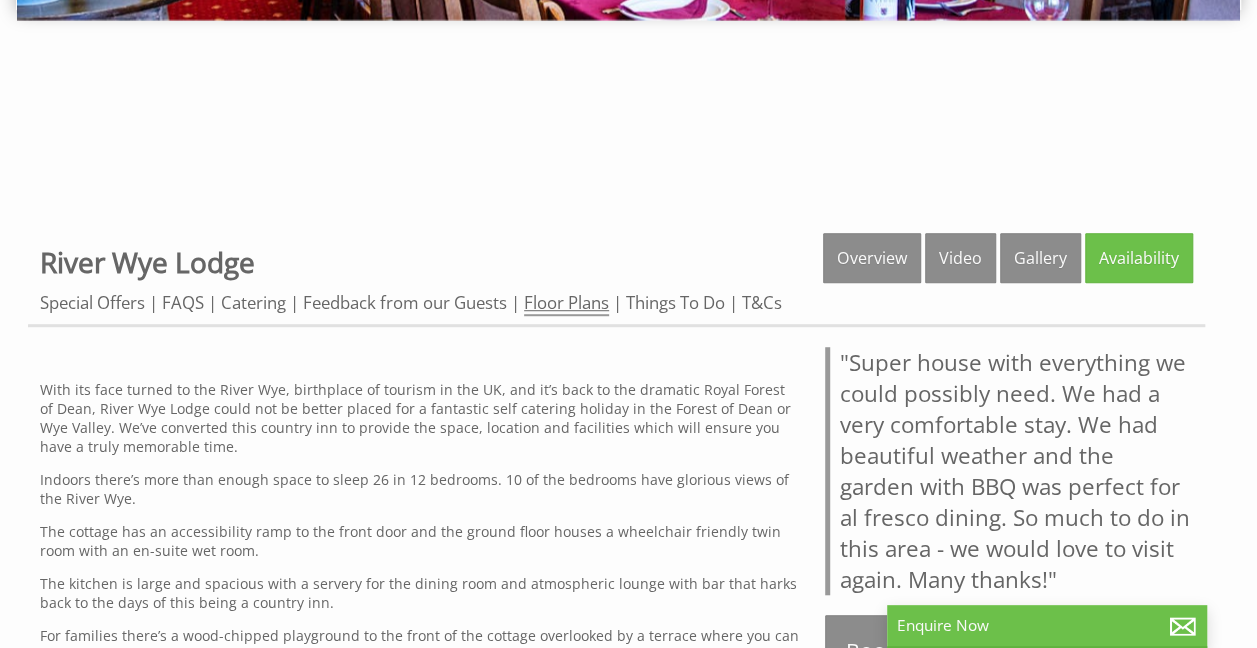 click on "Floor Plans" at bounding box center [566, 303] 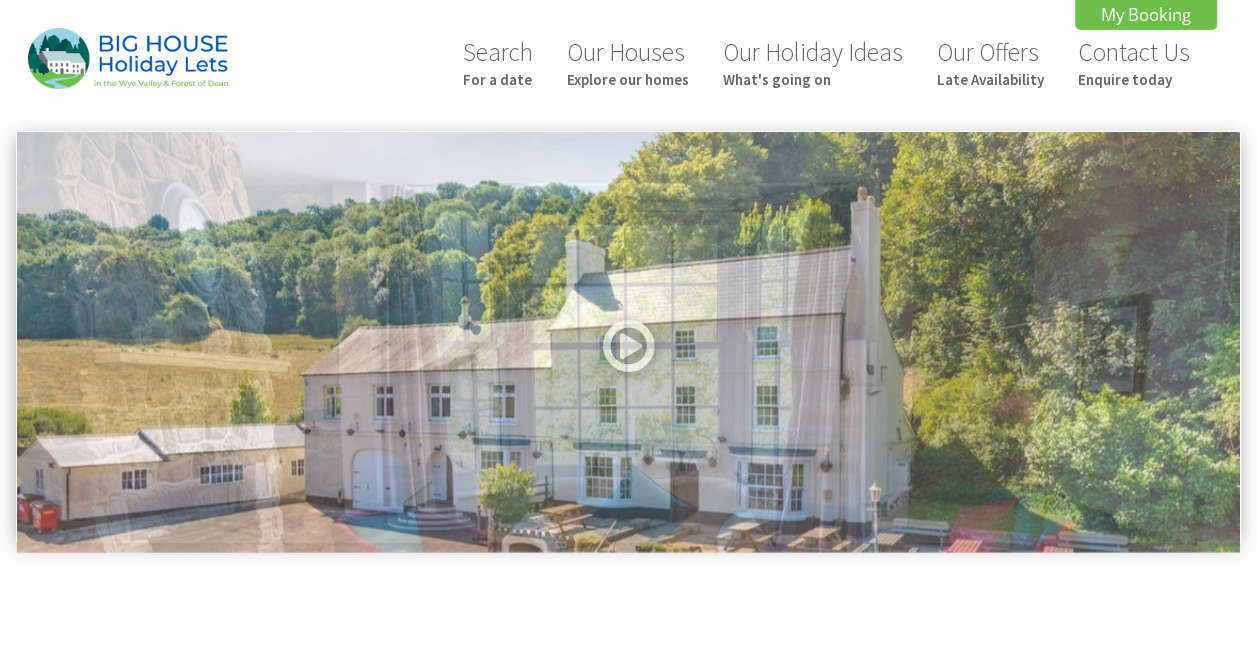scroll, scrollTop: 219, scrollLeft: 0, axis: vertical 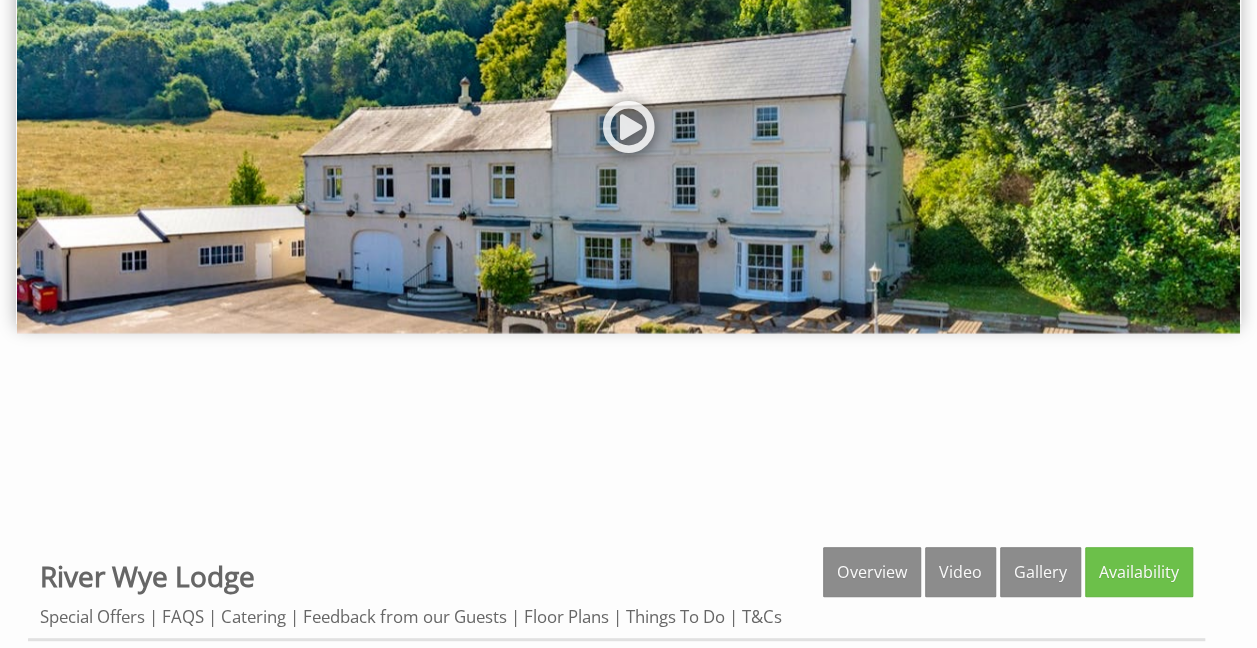 click at bounding box center [628, 123] 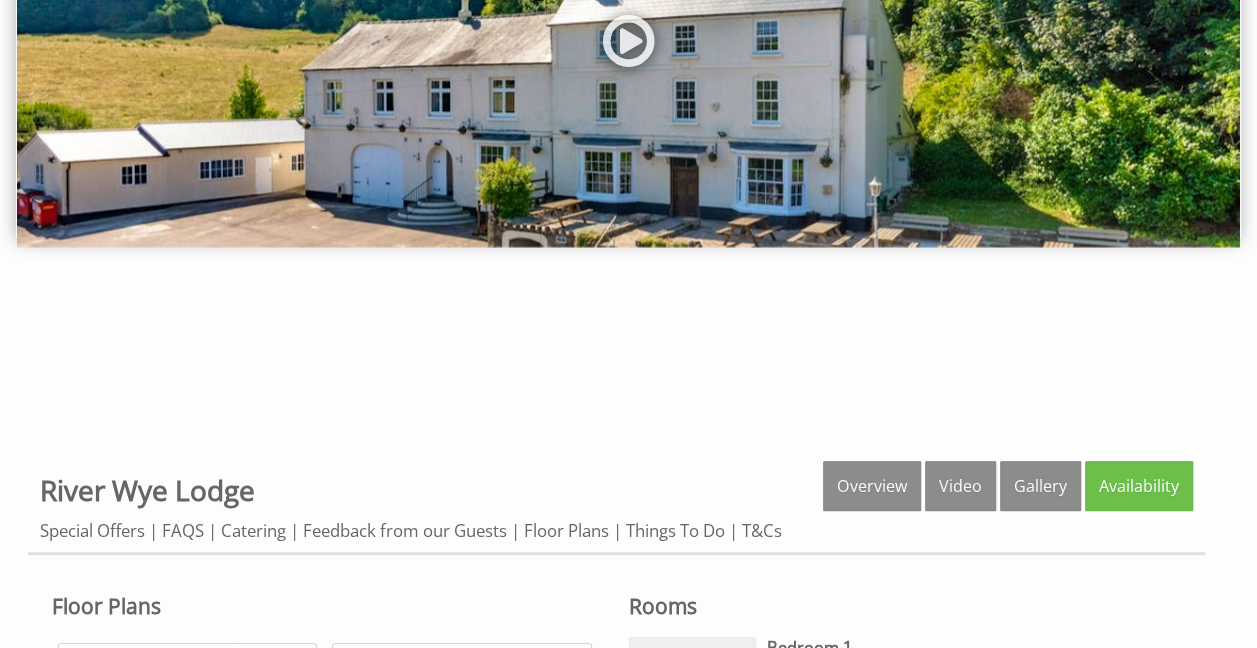 scroll, scrollTop: 307, scrollLeft: 0, axis: vertical 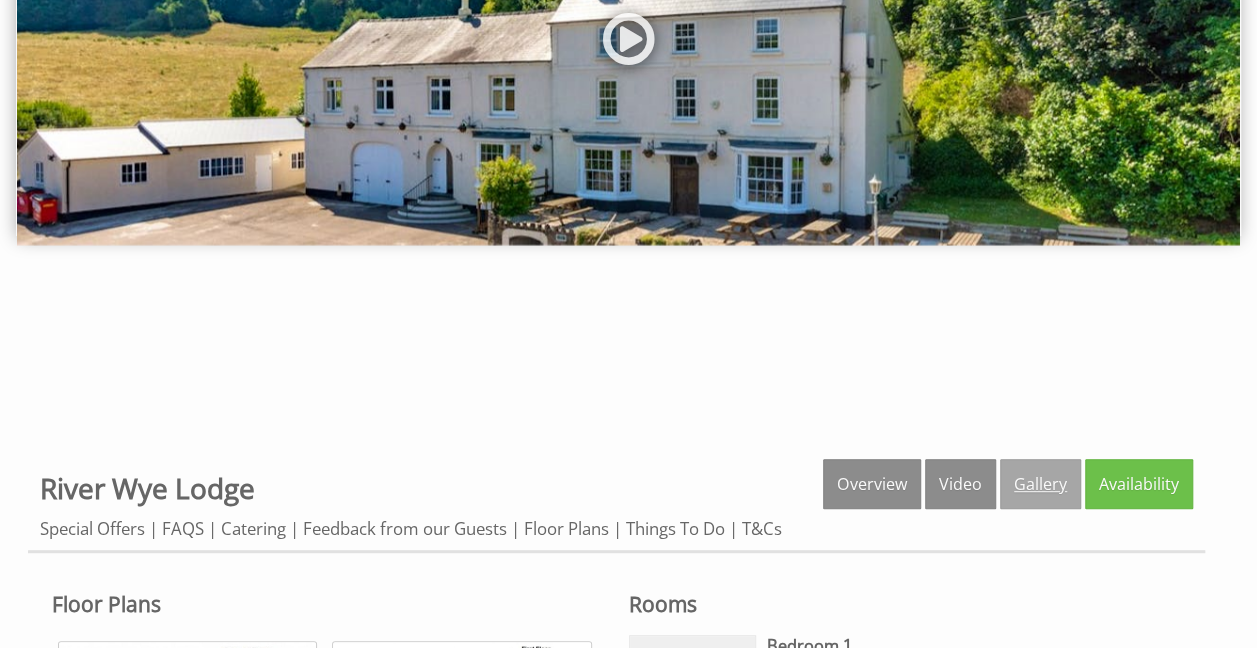 click on "Gallery" at bounding box center (1040, 484) 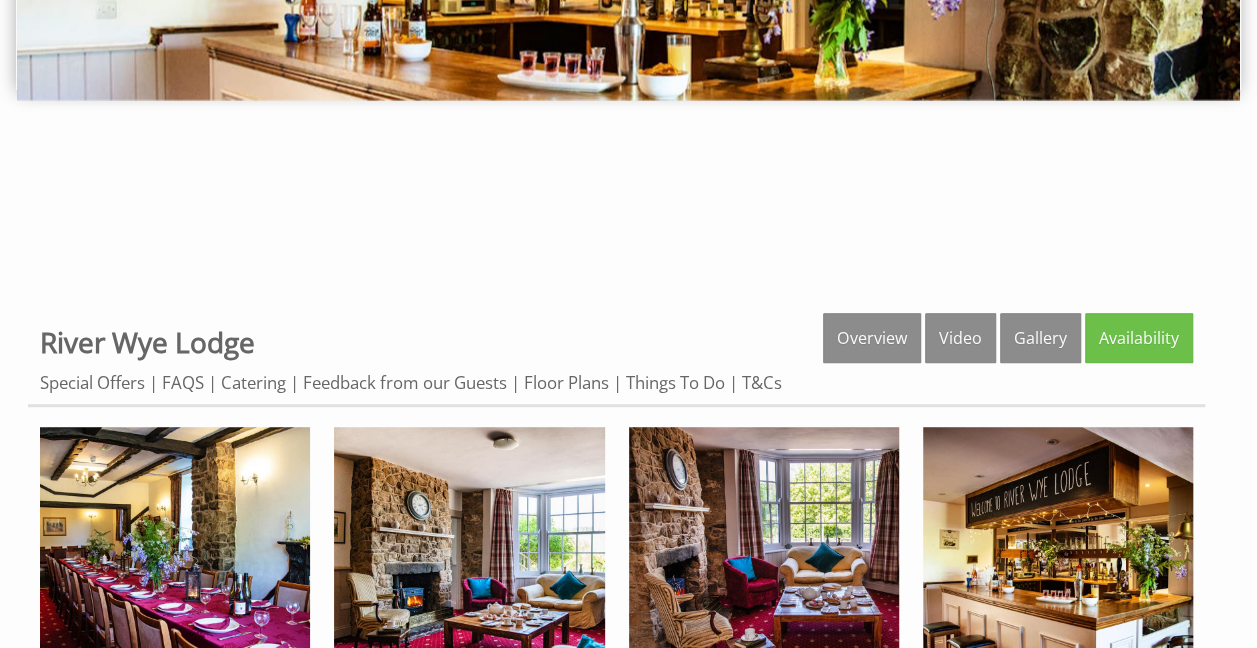 scroll, scrollTop: 460, scrollLeft: 0, axis: vertical 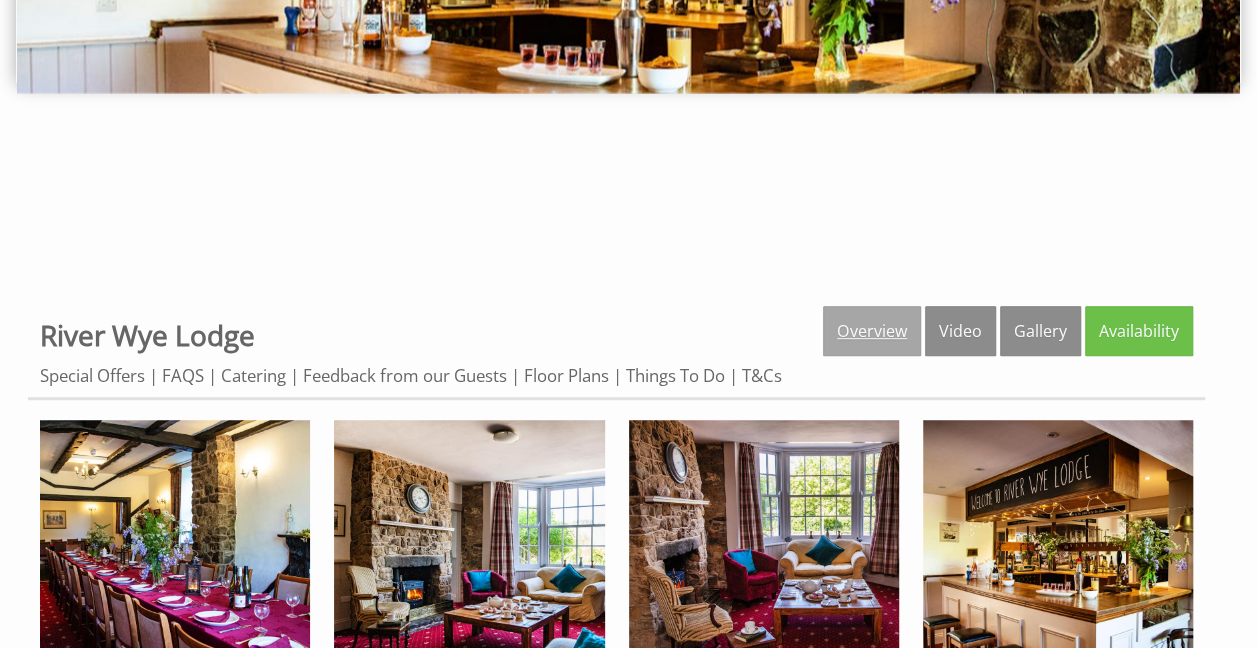 click on "Overview" at bounding box center (872, 331) 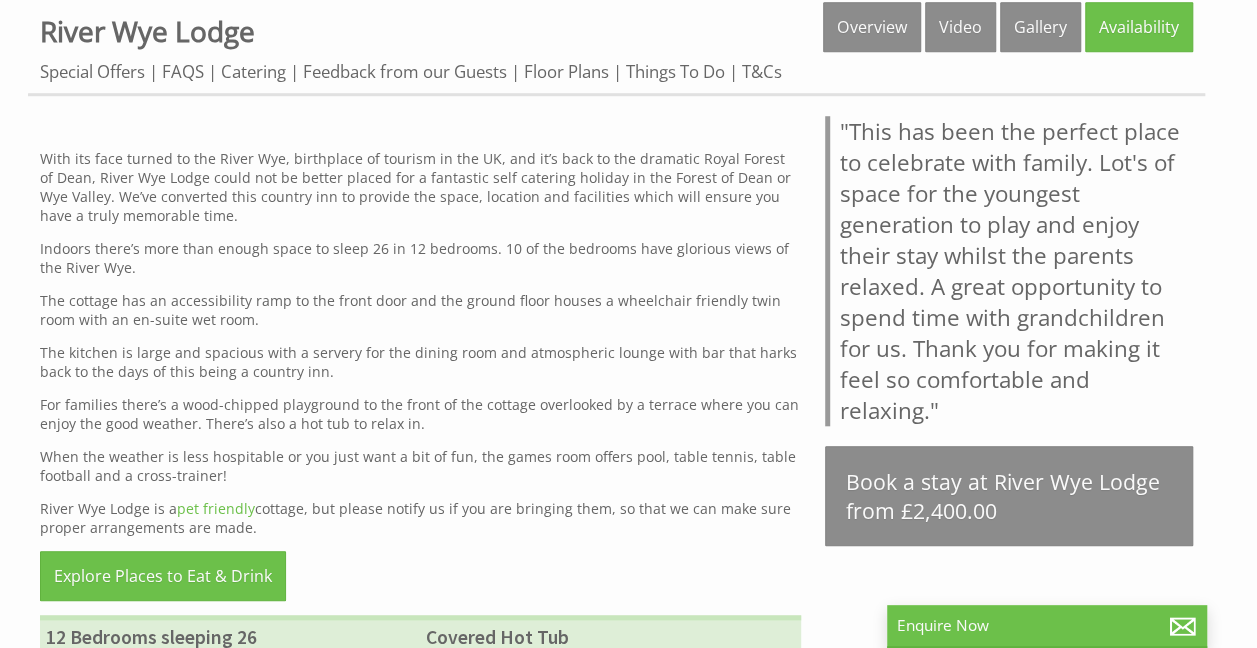 scroll, scrollTop: 731, scrollLeft: 0, axis: vertical 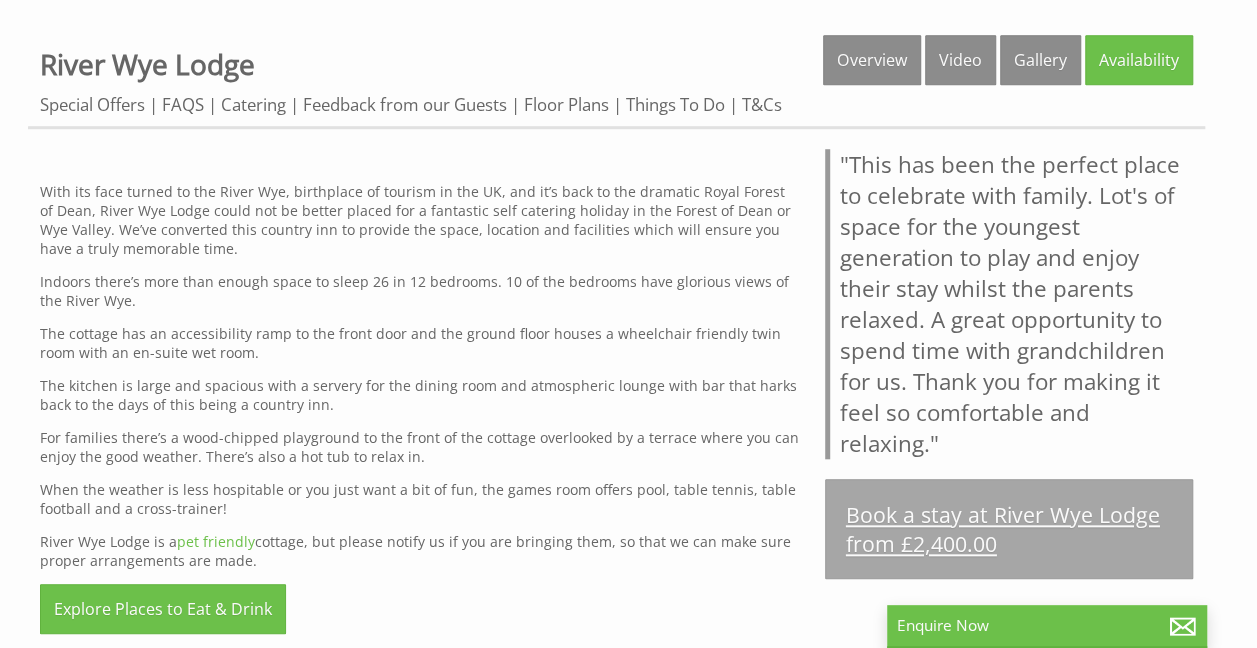 click on "Book a stay at River Wye Lodge from £2,400.00" at bounding box center (1009, 529) 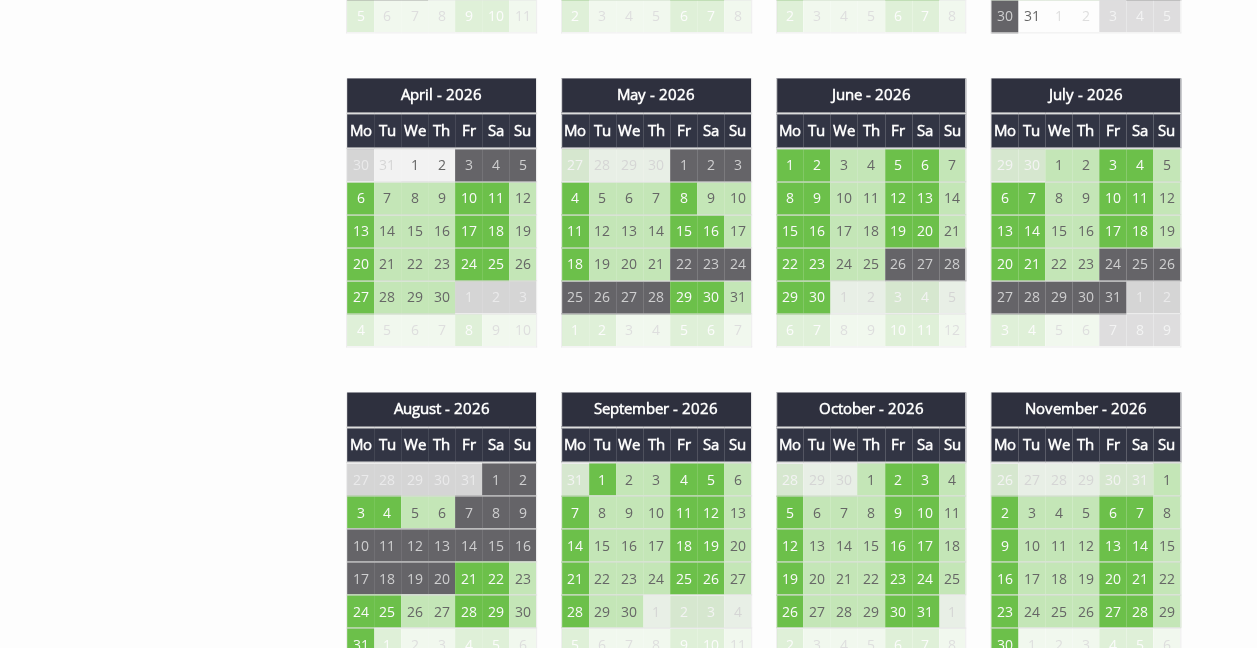 scroll, scrollTop: 1437, scrollLeft: 0, axis: vertical 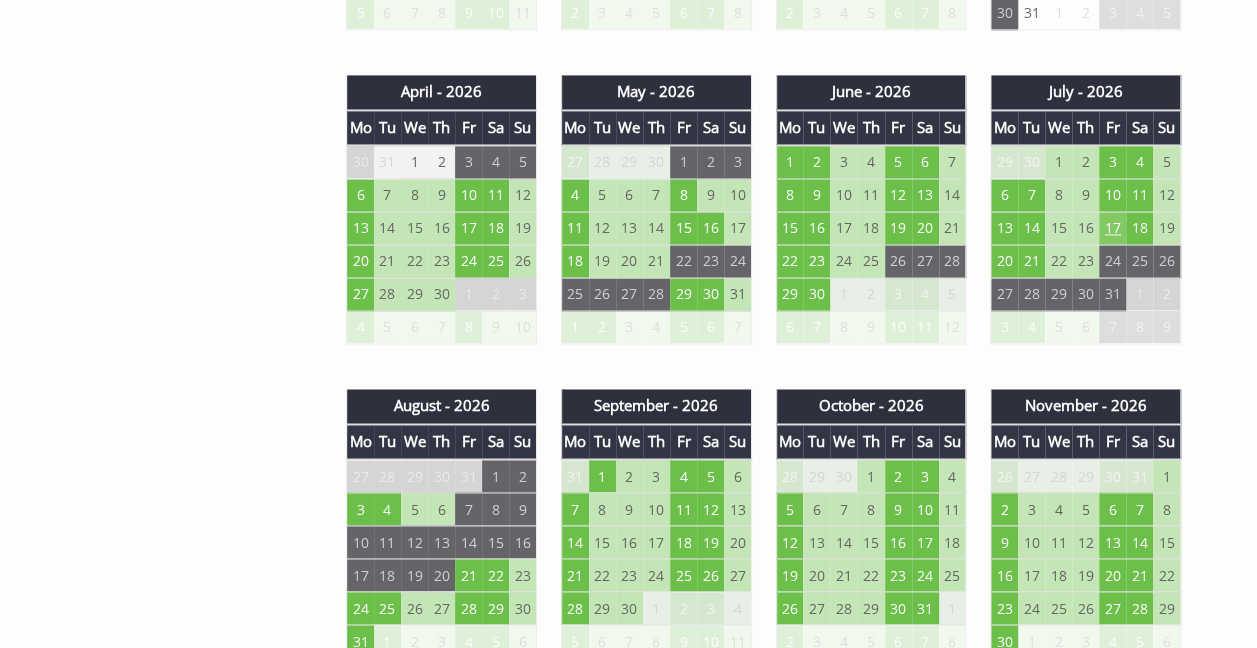 click on "17" at bounding box center (1112, 228) 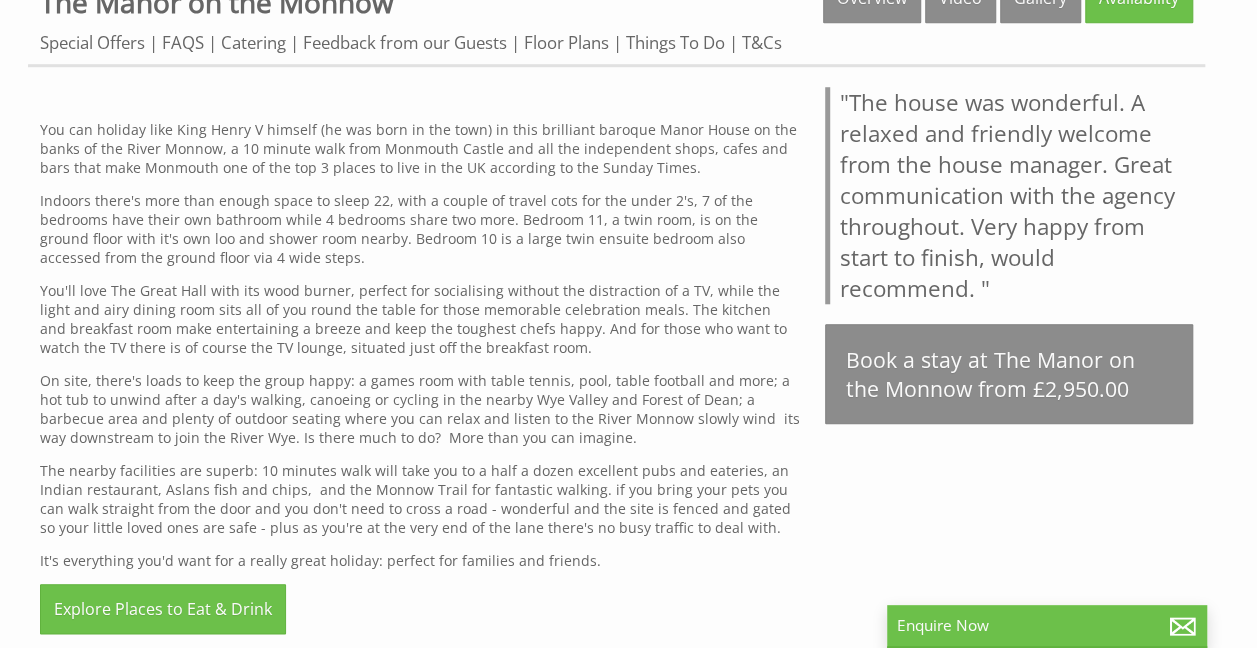 scroll, scrollTop: 804, scrollLeft: 0, axis: vertical 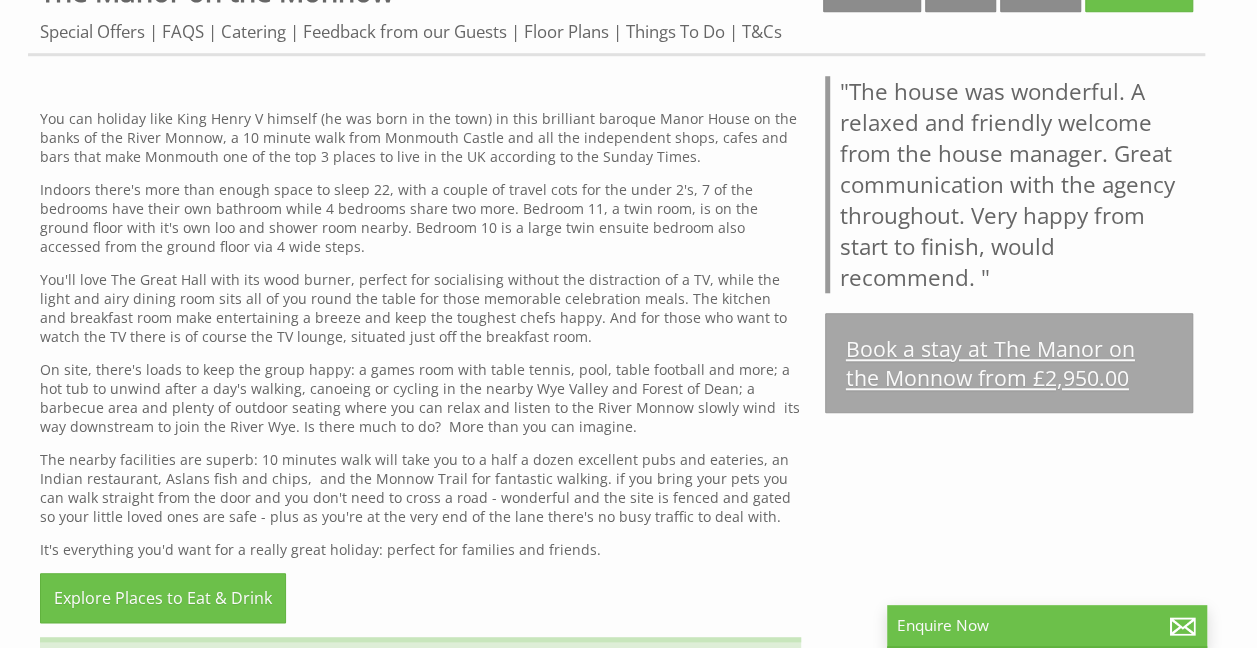 click on "Book a stay at The Manor on the Monnow from £2,950.00" at bounding box center [1009, 363] 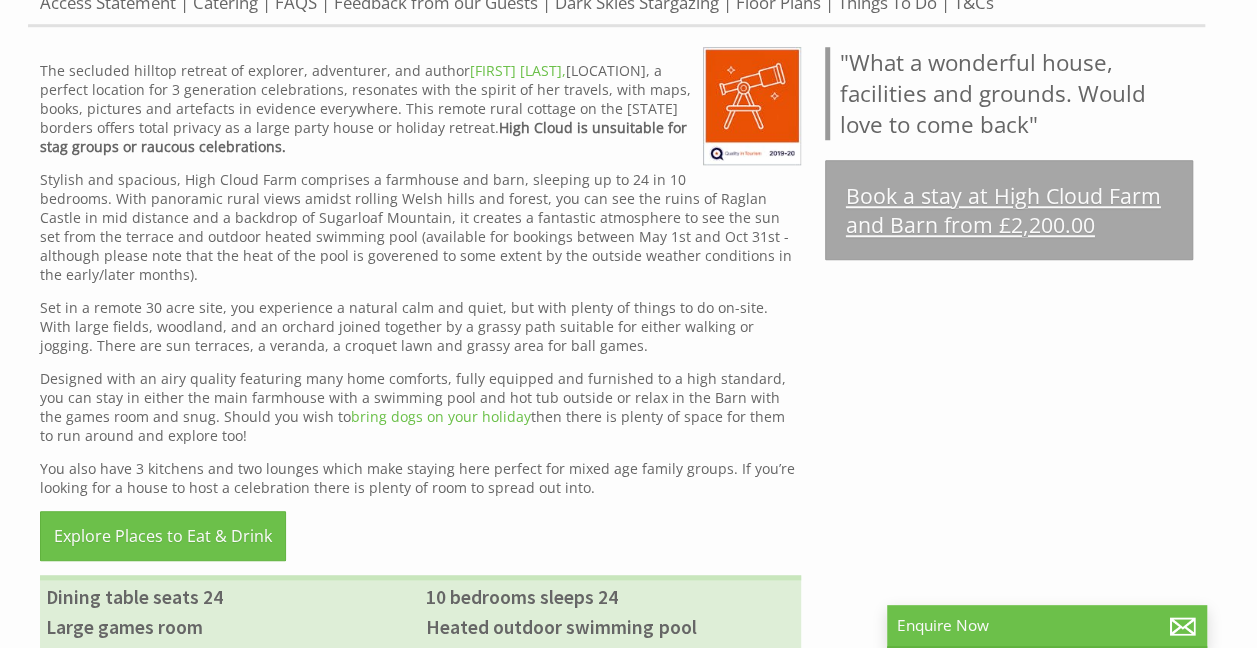 scroll, scrollTop: 824, scrollLeft: 0, axis: vertical 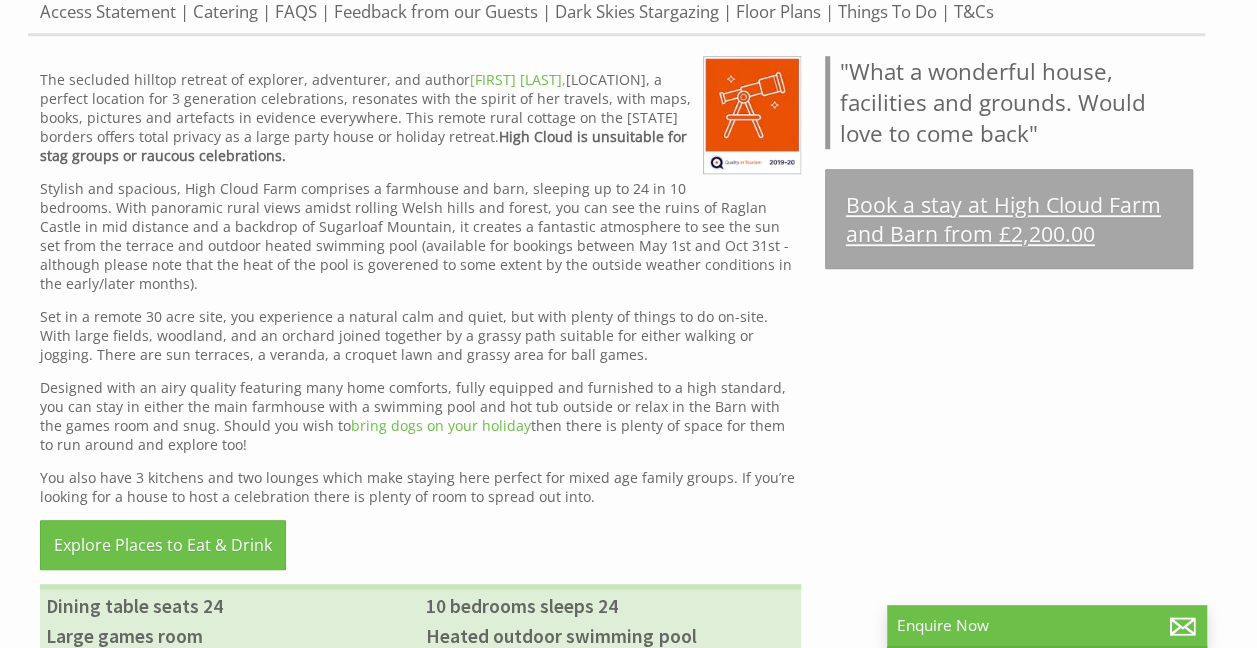 click on "Book a stay at High Cloud Farm and Barn from £2,200.00" at bounding box center [1009, 219] 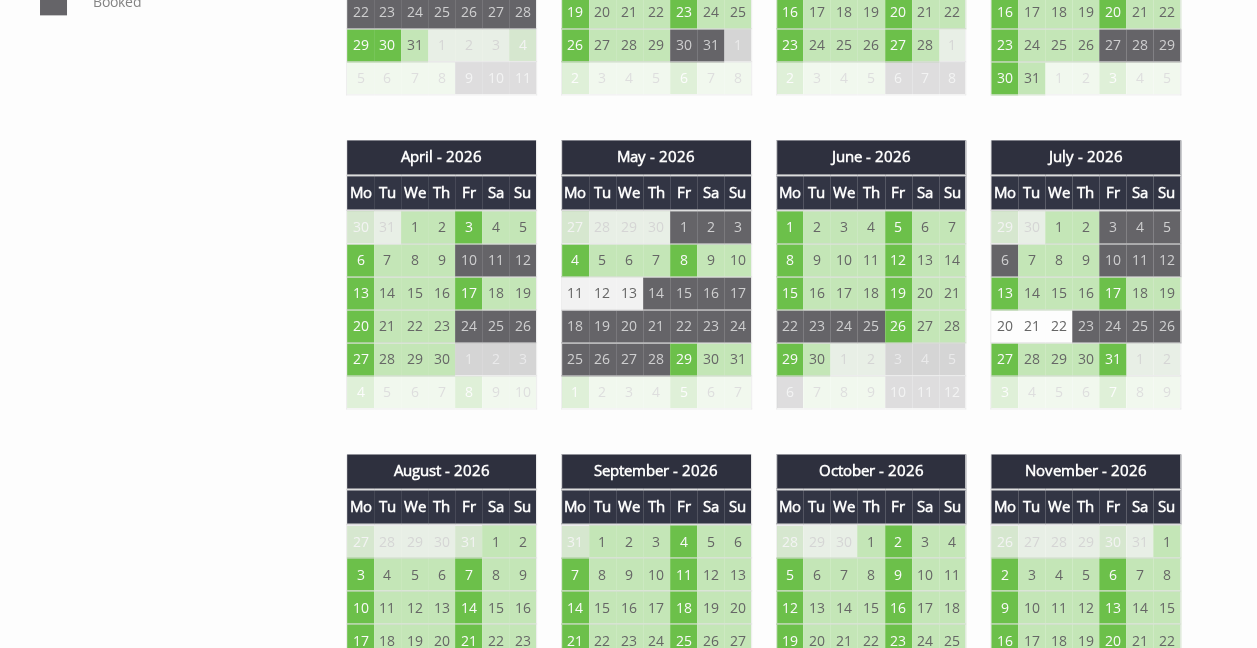 scroll, scrollTop: 1373, scrollLeft: 0, axis: vertical 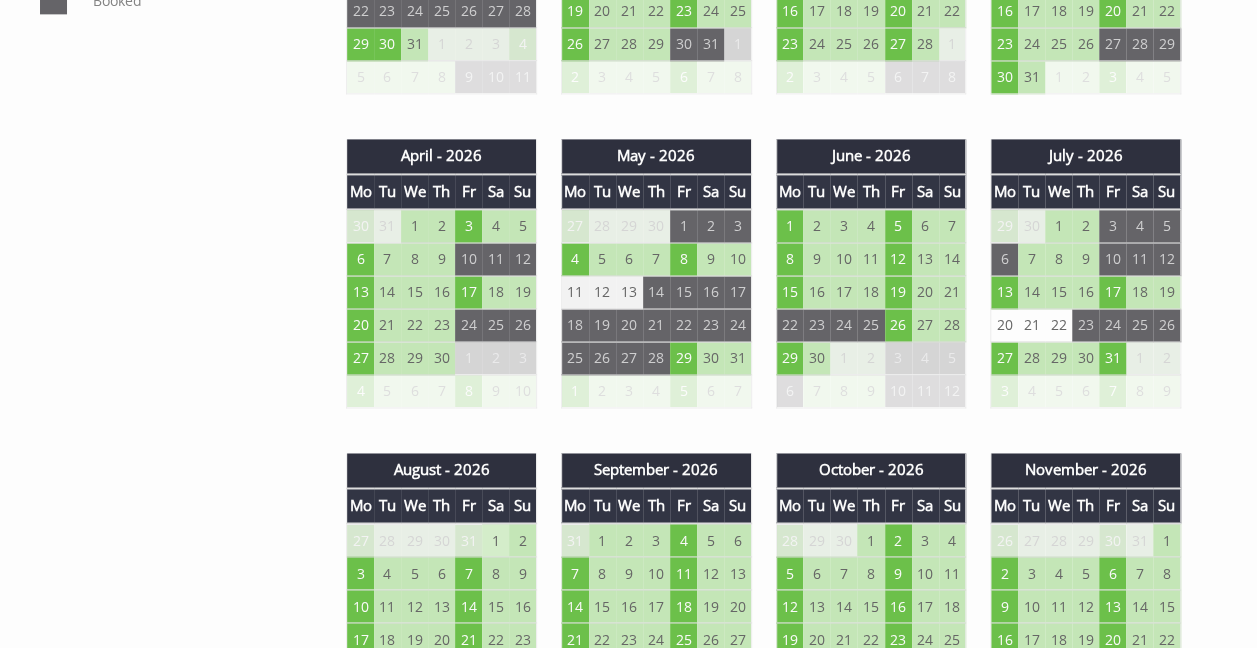 click on "1" at bounding box center [495, 540] 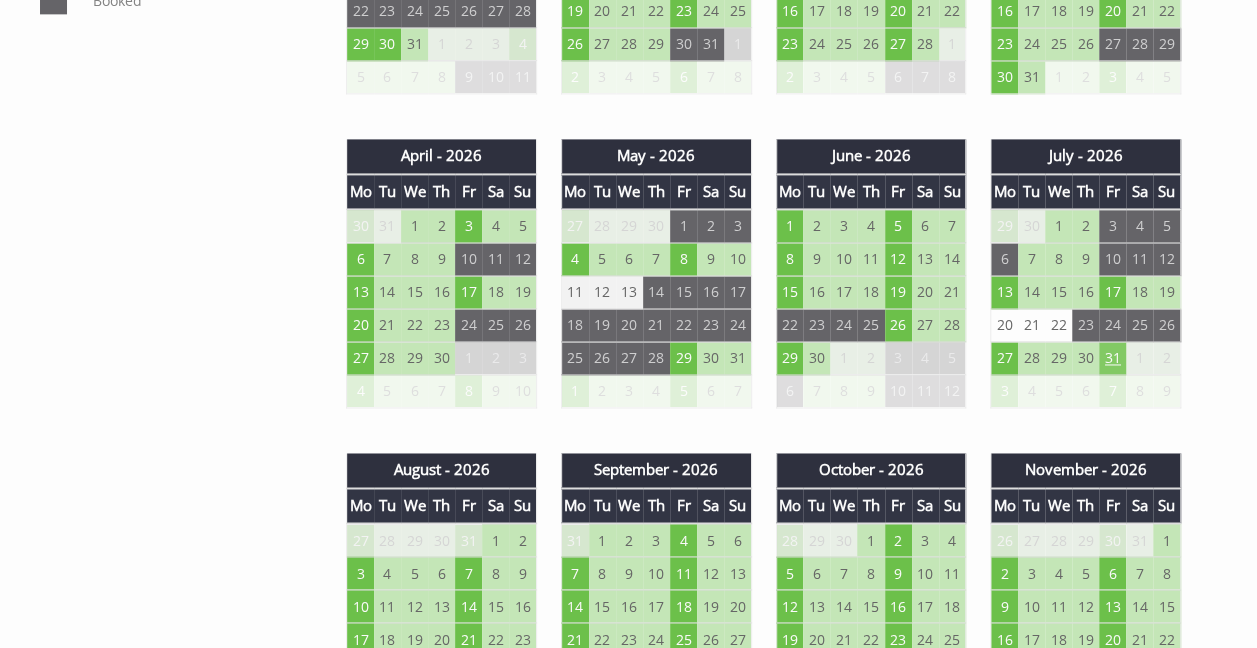 click on "31" at bounding box center [1112, 358] 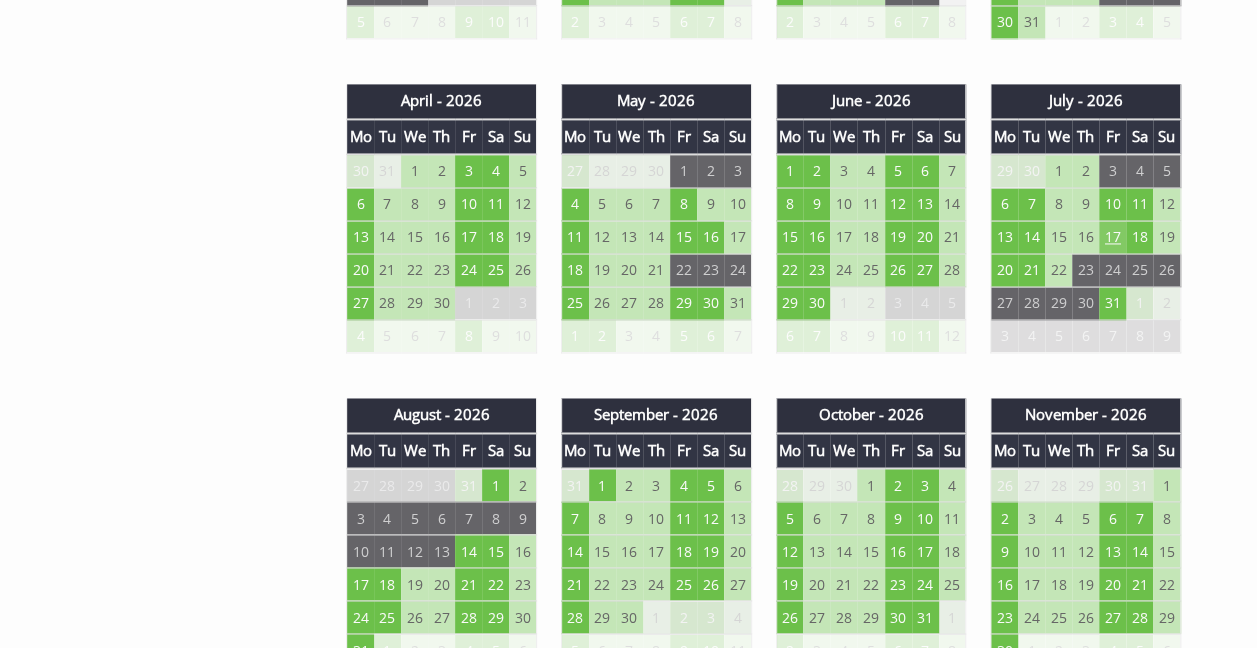 scroll, scrollTop: 1429, scrollLeft: 0, axis: vertical 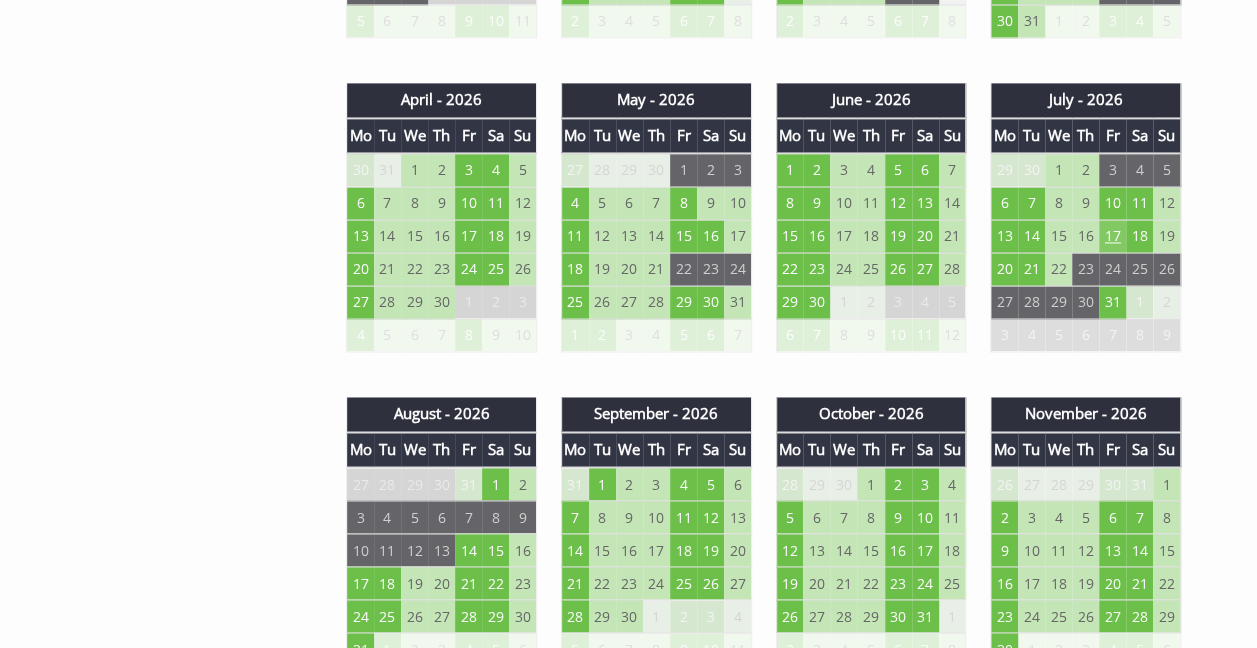 click on "17" at bounding box center (1112, 236) 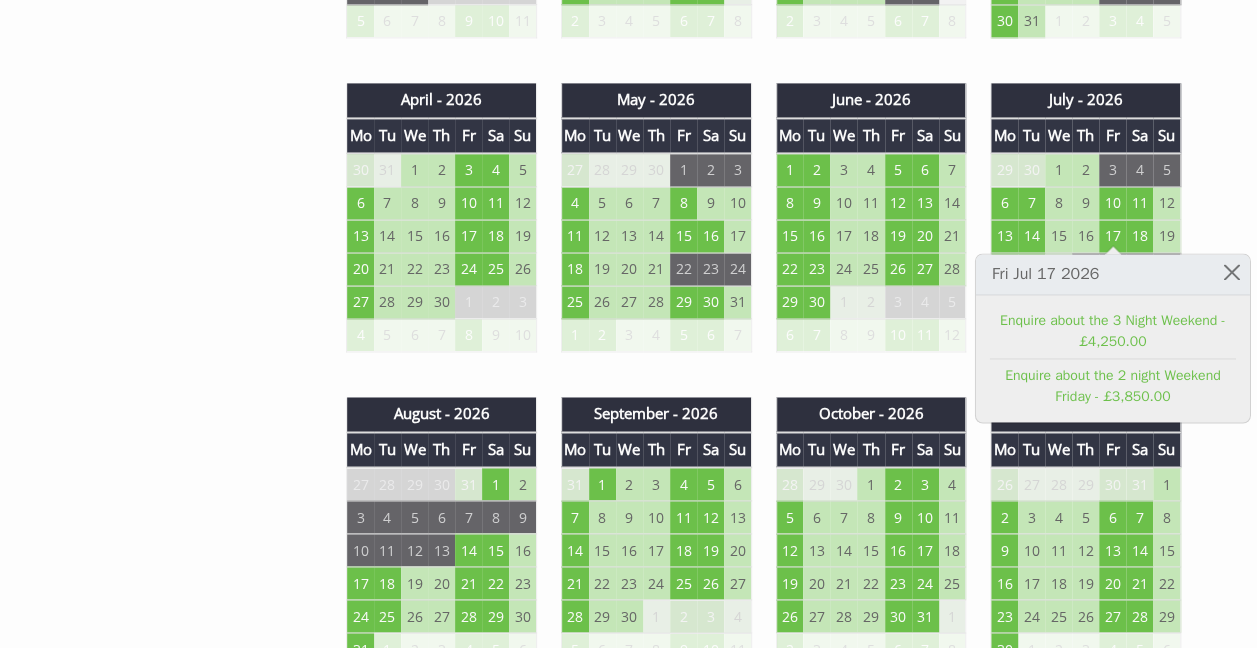 click on "Enquire about the 3 Night Weekend  - £4,250.00 Enquire about the 2 night Weekend Friday  - £3,850.00" at bounding box center [1113, 358] 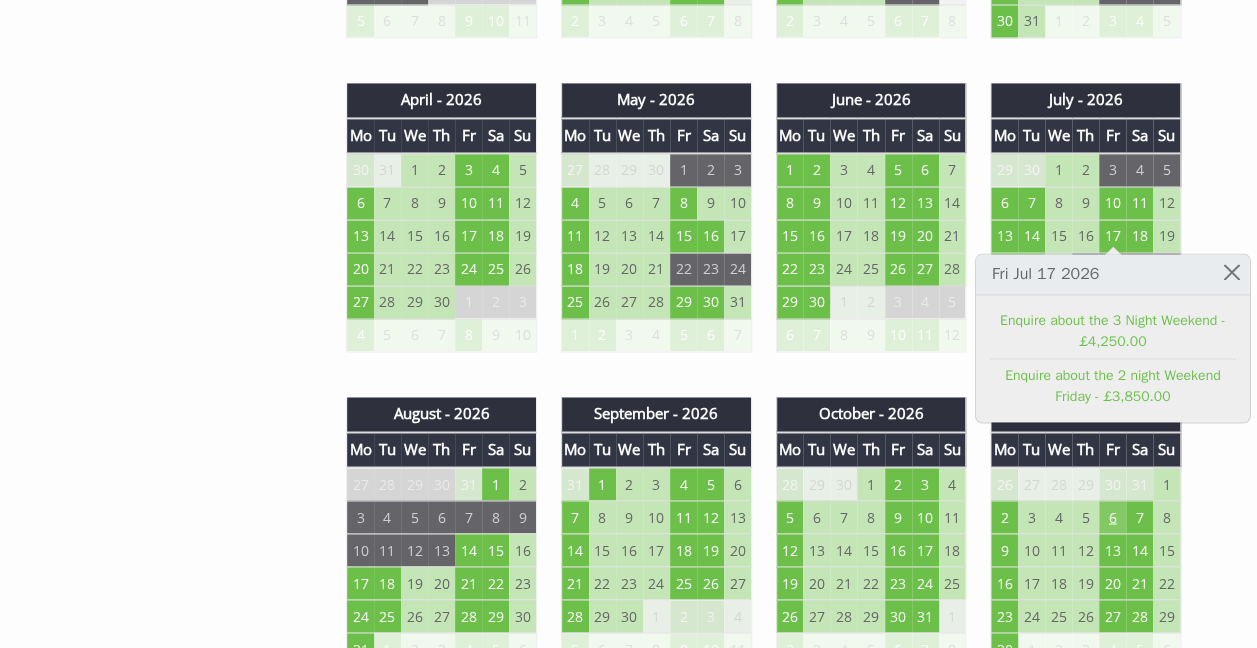click on "6" at bounding box center [1112, 516] 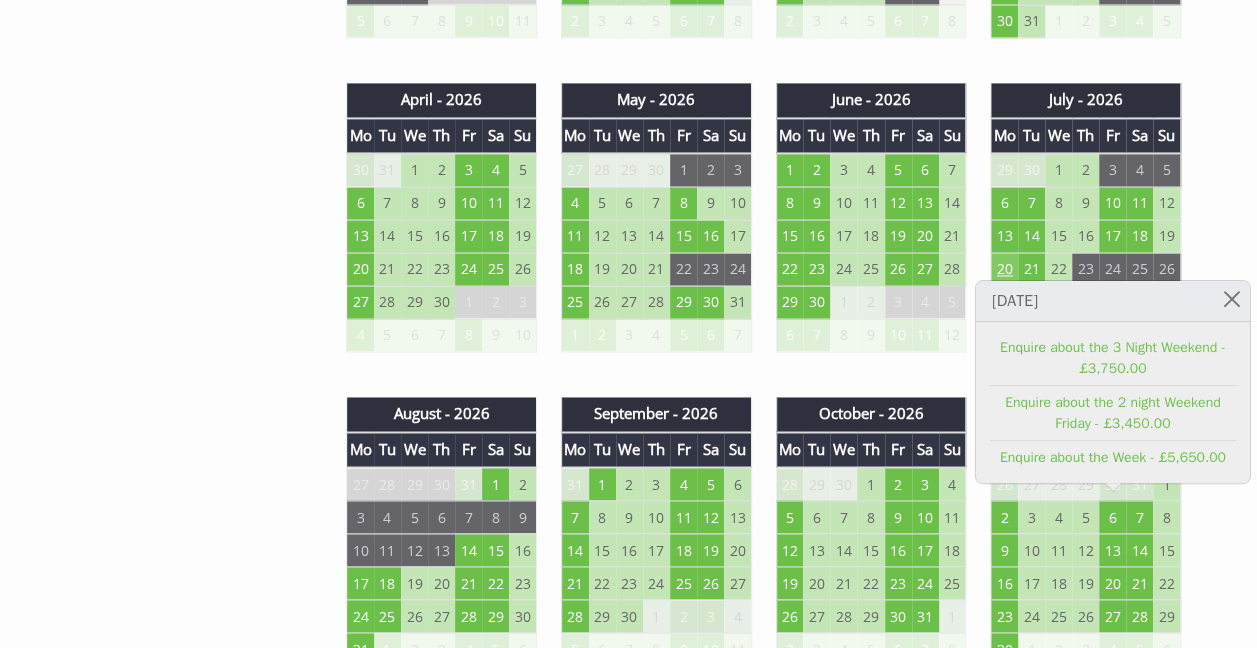 click on "20" at bounding box center (1004, 269) 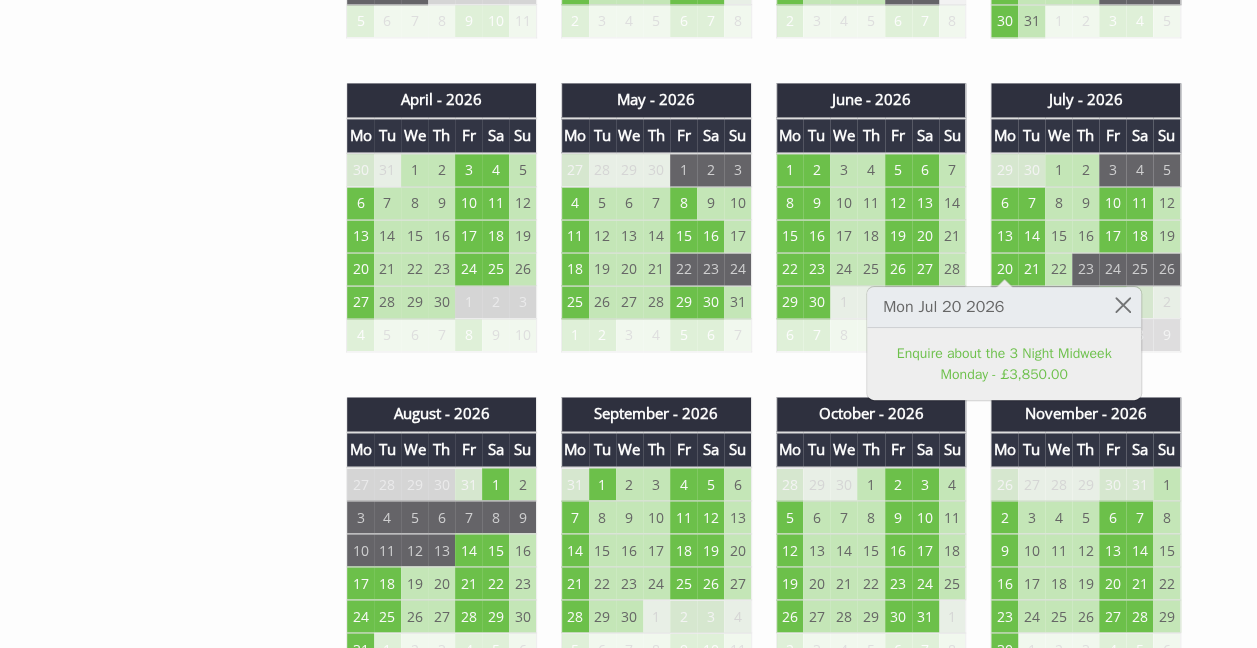 click on "Properties
The Manor on the Monnow
Overview
Video
Gallery
Availability
Special Offers
FAQS
Catering
Feedback from our Guests
Floor Plans
Things To Do
T&Cs
Prices and Availability
You can browse the calendar to find an available start date for your stay by clicking on a start date or by entering your Arrival & Departure dates below.
Search for a Stay
Search
Check-In / Check-Out
16:00 / 10:00
Key
Available Start Date" at bounding box center (628, 809) 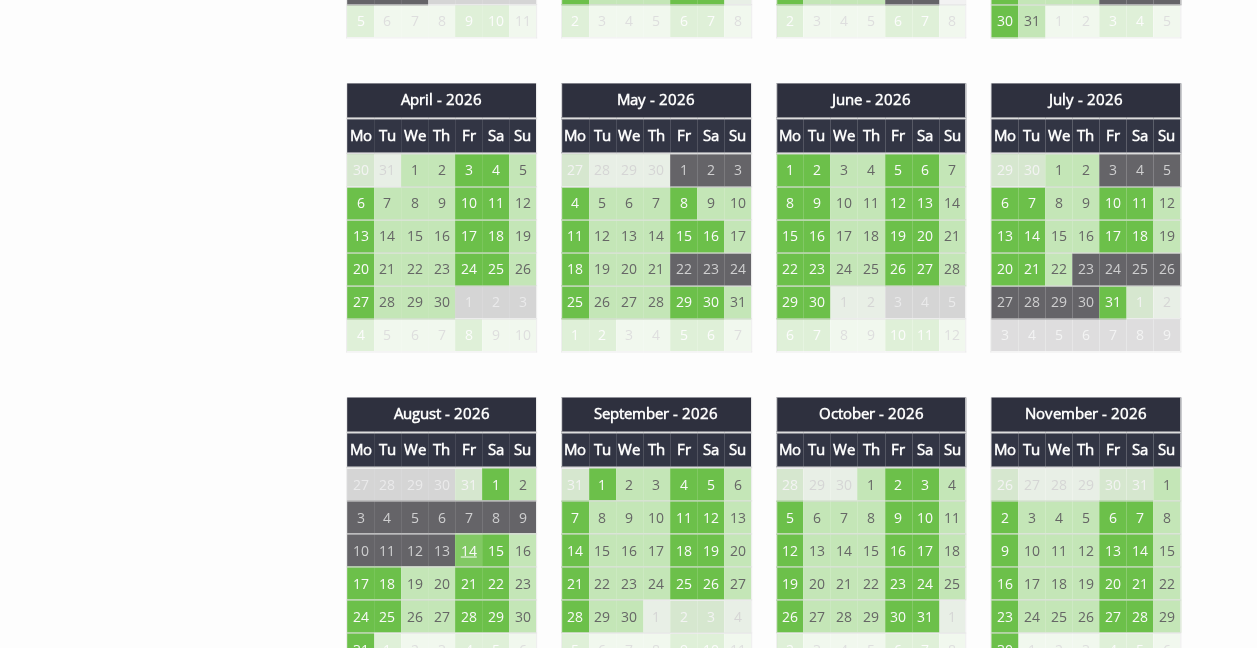 click on "14" at bounding box center (468, 549) 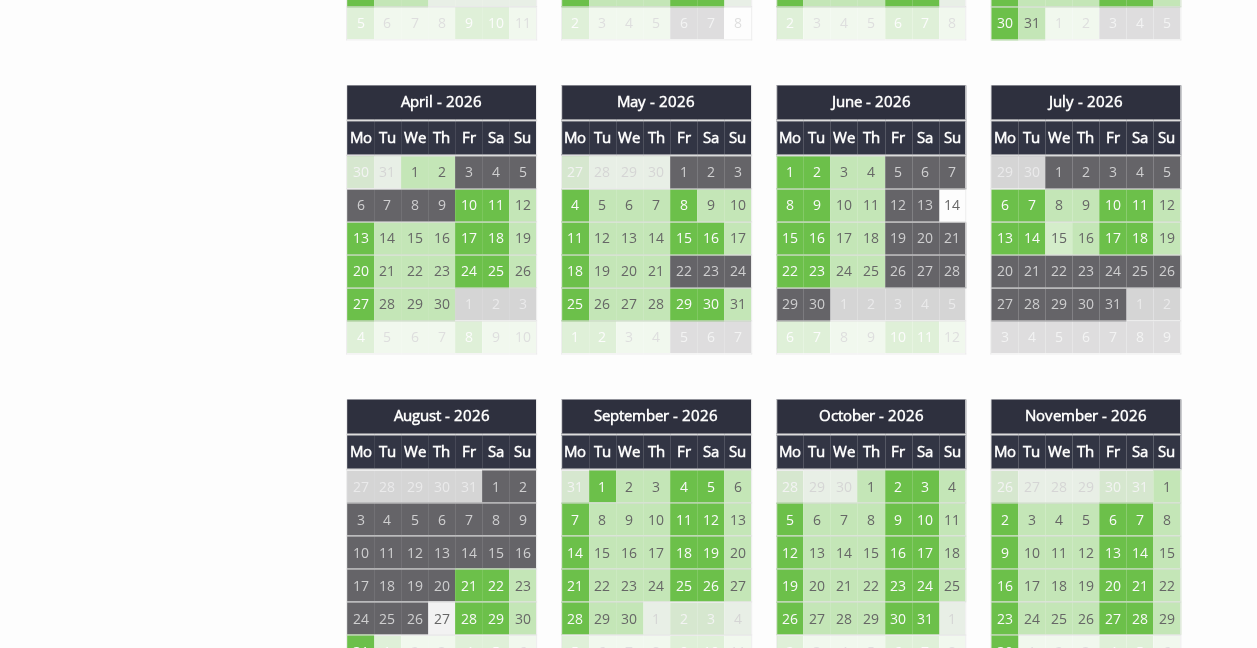 scroll, scrollTop: 1298, scrollLeft: 0, axis: vertical 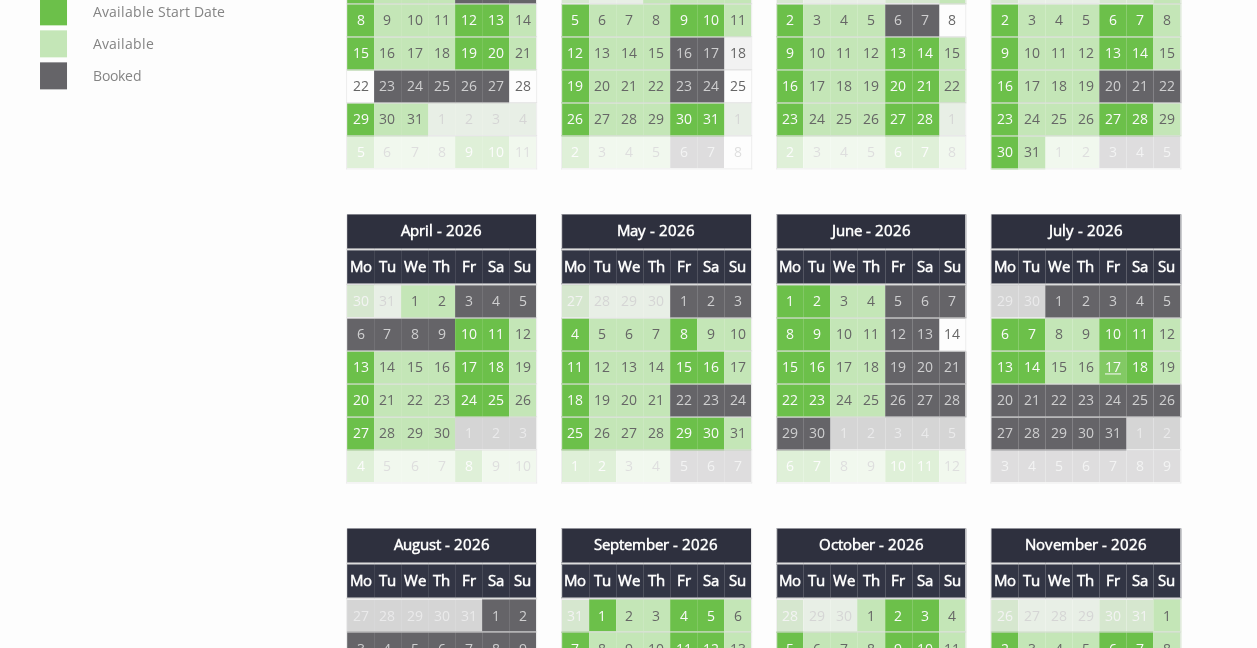 click on "17" at bounding box center (1112, 367) 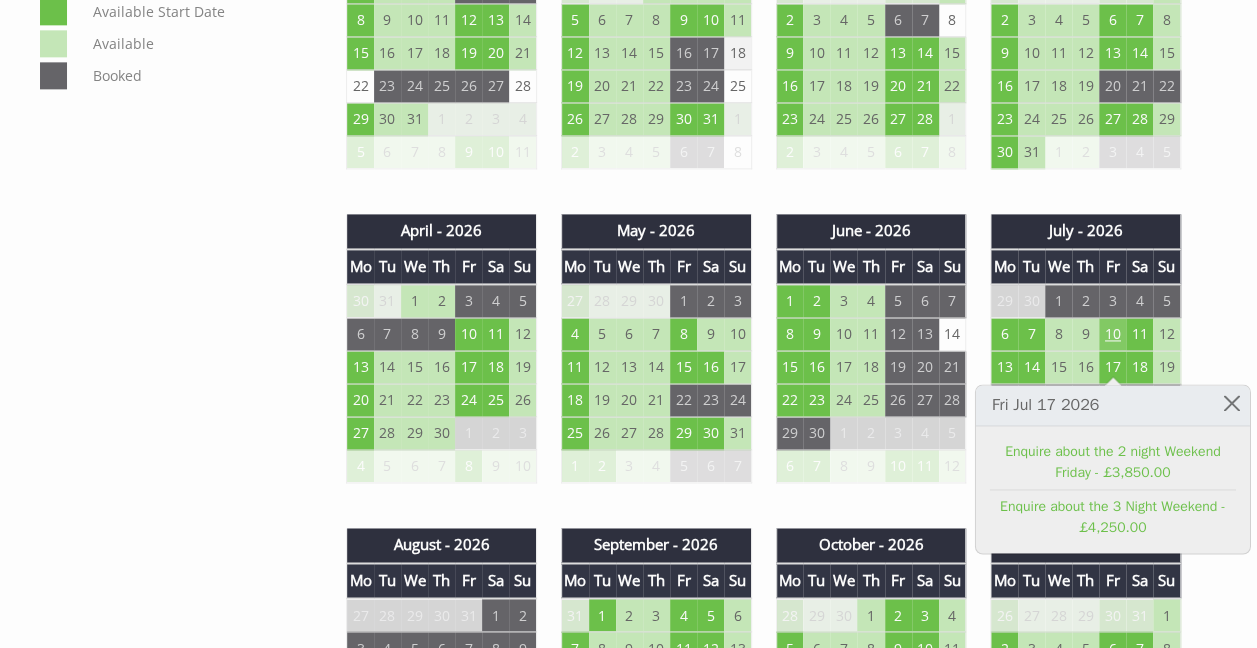 click on "10" at bounding box center [1112, 334] 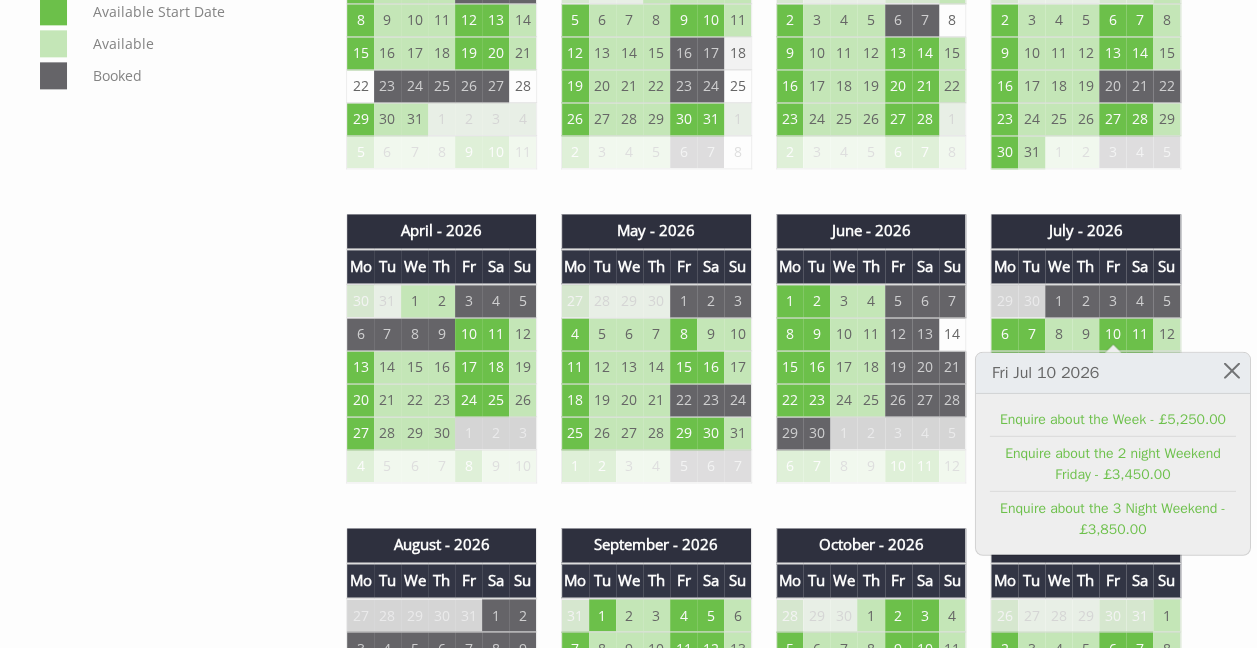 click on "Properties
High Cloud Farm and Barn
Overview
Video
Gallery
Availability
Access Statement
Catering
FAQS
Feedback from our Guests
Dark Skies Stargazing
Floor Plans
Things To Do
T&Cs
Prices and Availability
You can browse the calendar to find an available start date for your stay by clicking on a start date or by entering your Arrival & Departure dates below.
Search for a Stay
Search
Check-In / Check-Out
16:00 / 10:00
Key" at bounding box center (628, 940) 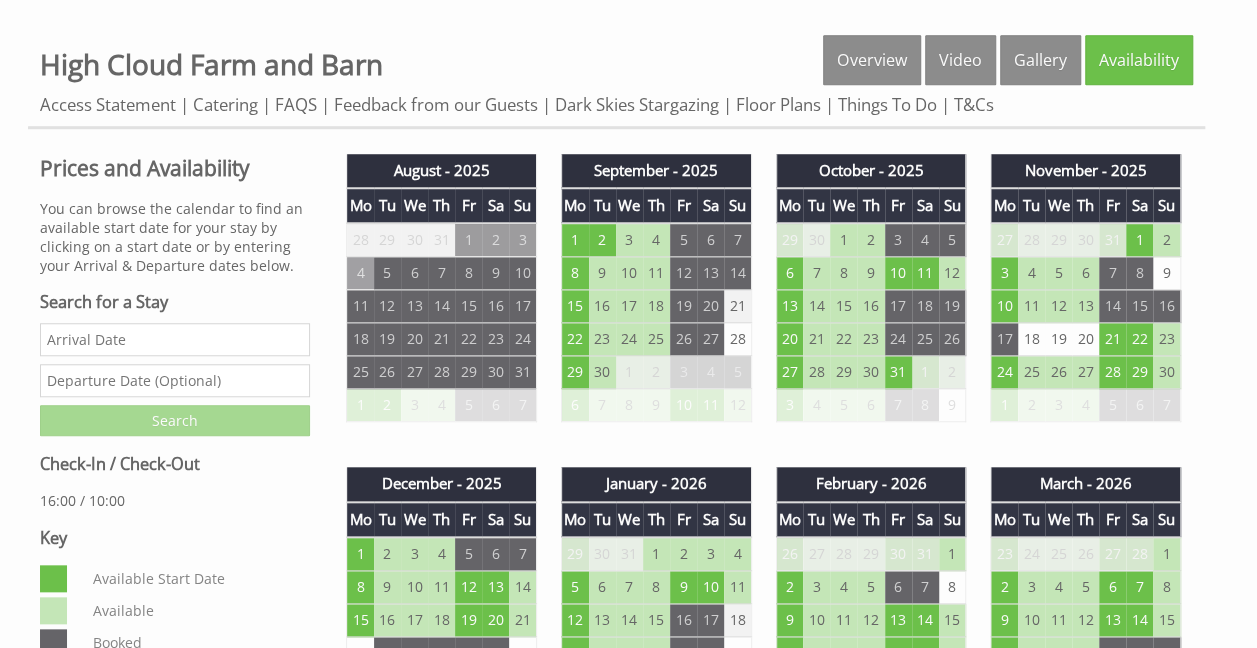 scroll, scrollTop: 732, scrollLeft: 0, axis: vertical 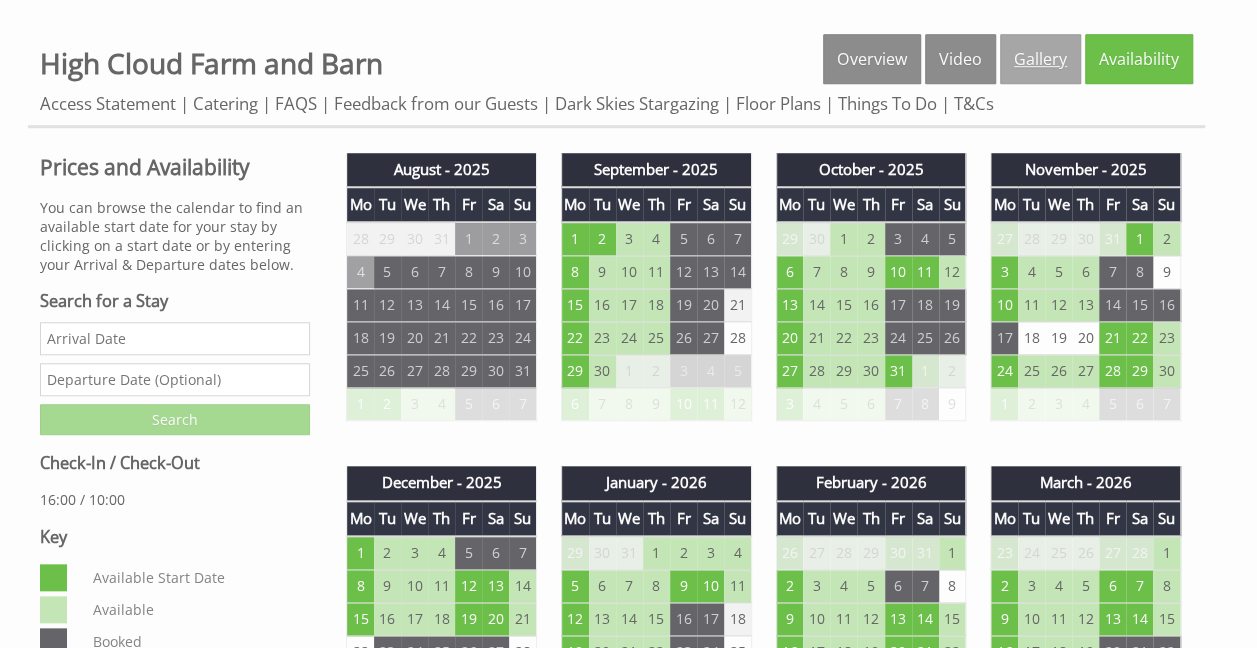click on "Gallery" at bounding box center (1040, 59) 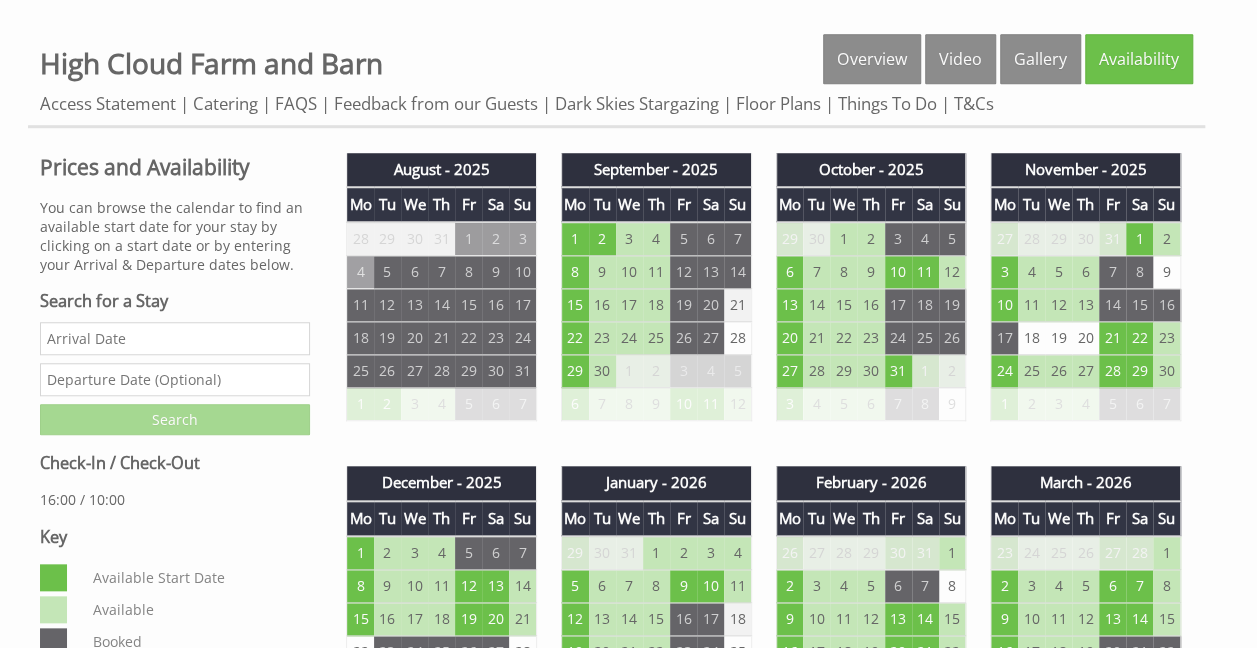 scroll, scrollTop: 770, scrollLeft: 0, axis: vertical 